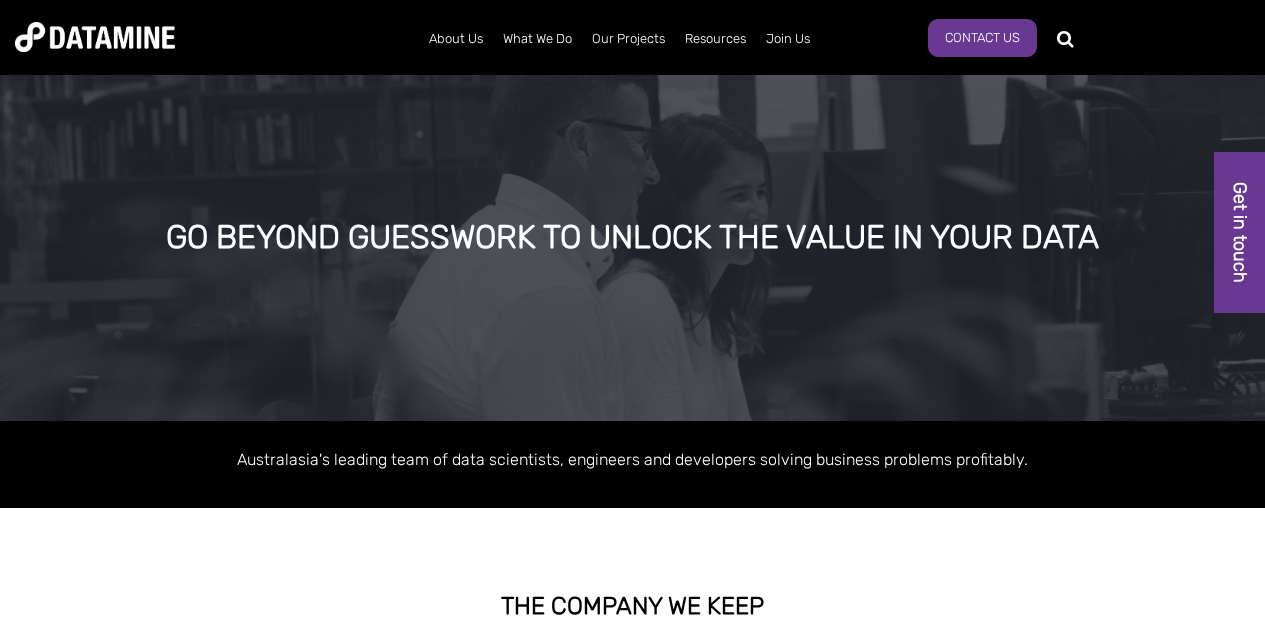 scroll, scrollTop: 0, scrollLeft: 0, axis: both 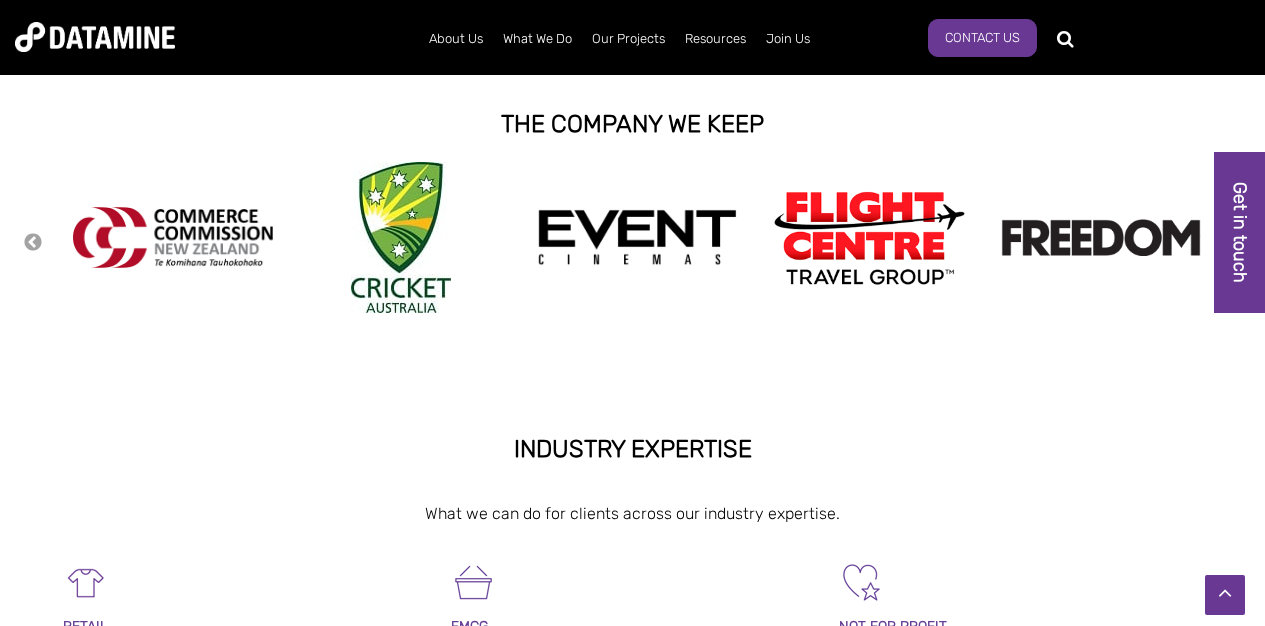 click on "Previous" at bounding box center (33, 243) 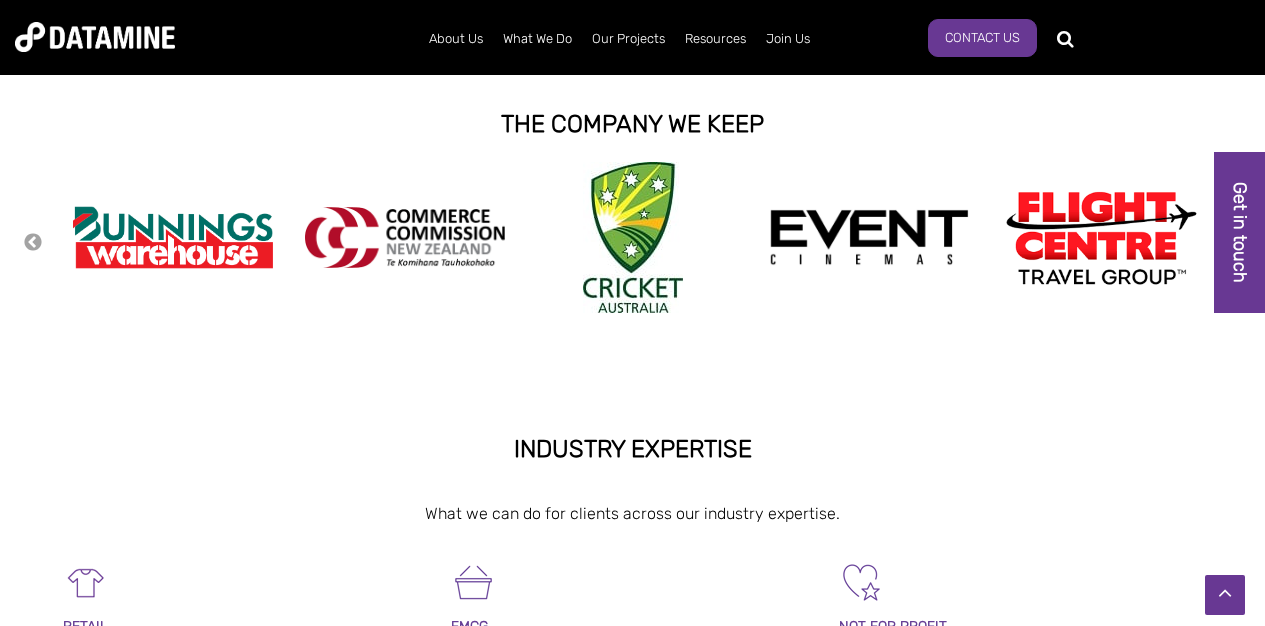click on "Previous" at bounding box center [33, 243] 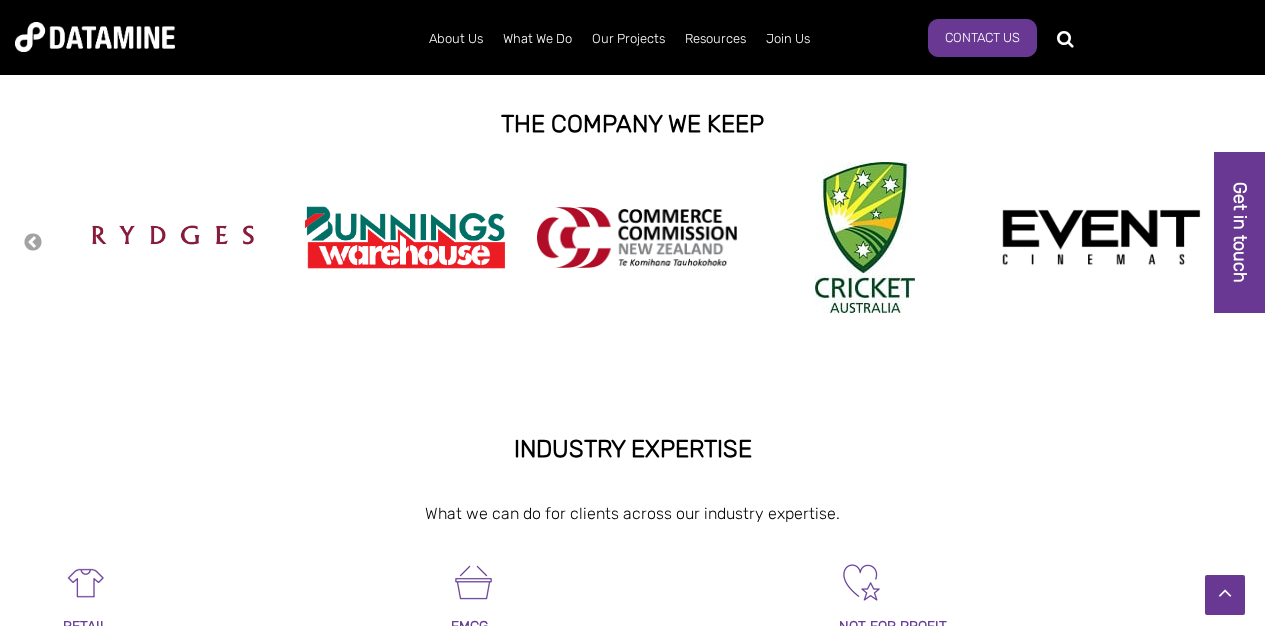 click on "Previous" at bounding box center [33, 243] 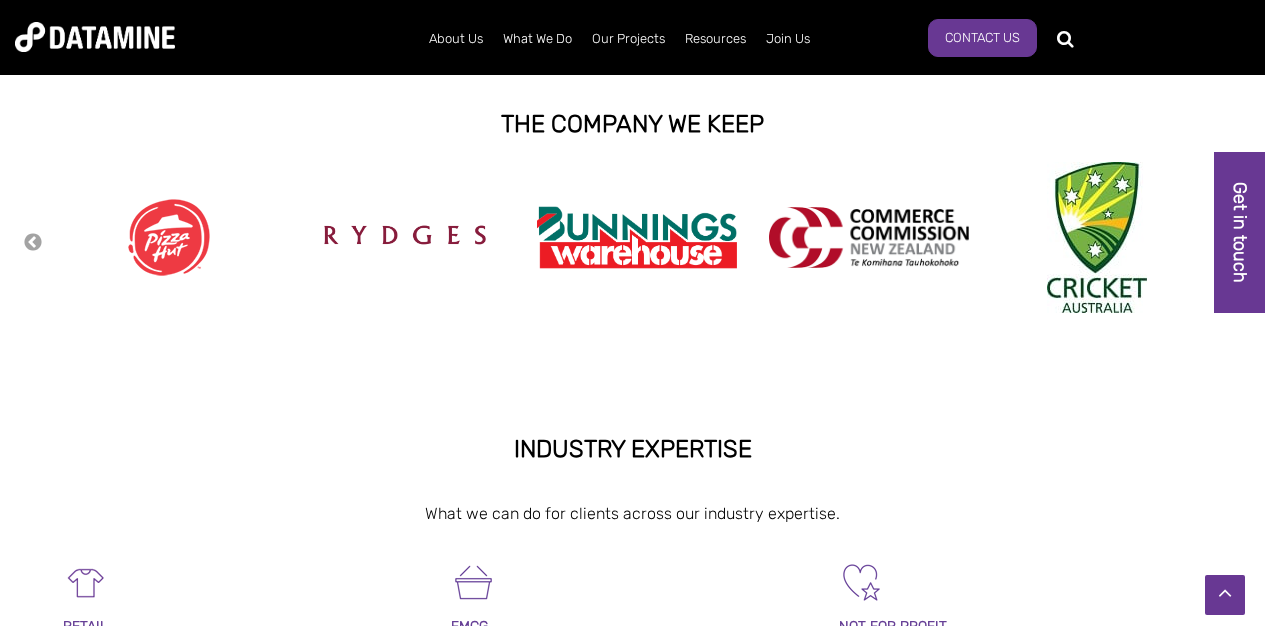 click on "Previous" at bounding box center [33, 243] 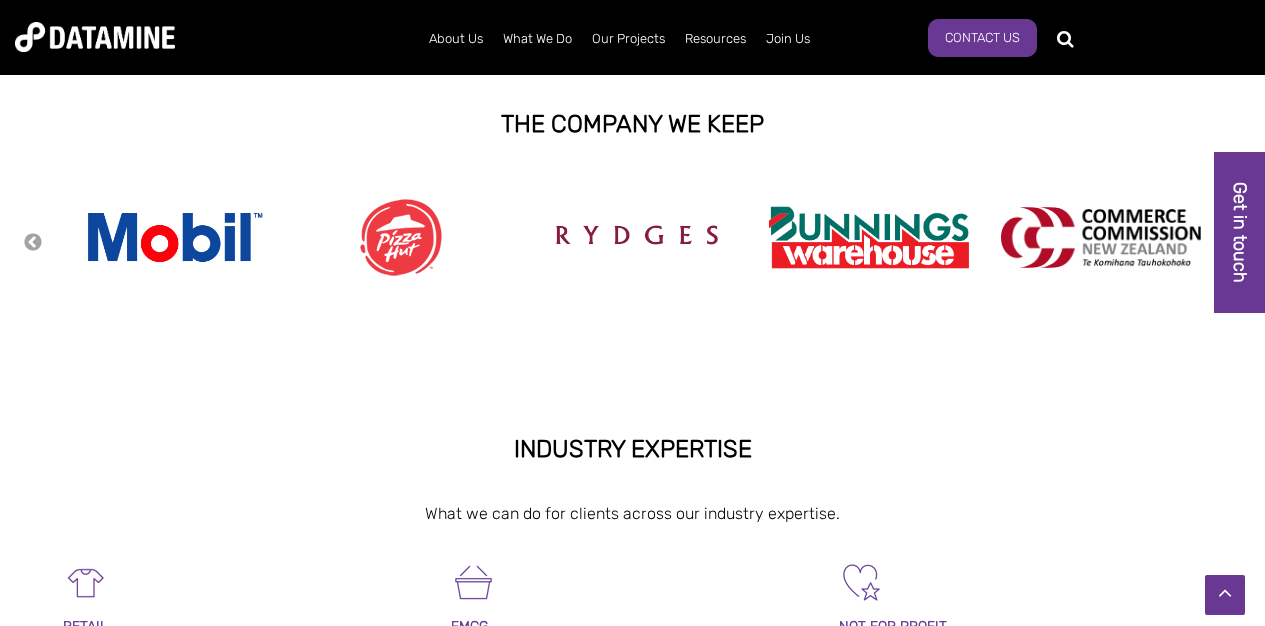 click on "Previous" at bounding box center [33, 243] 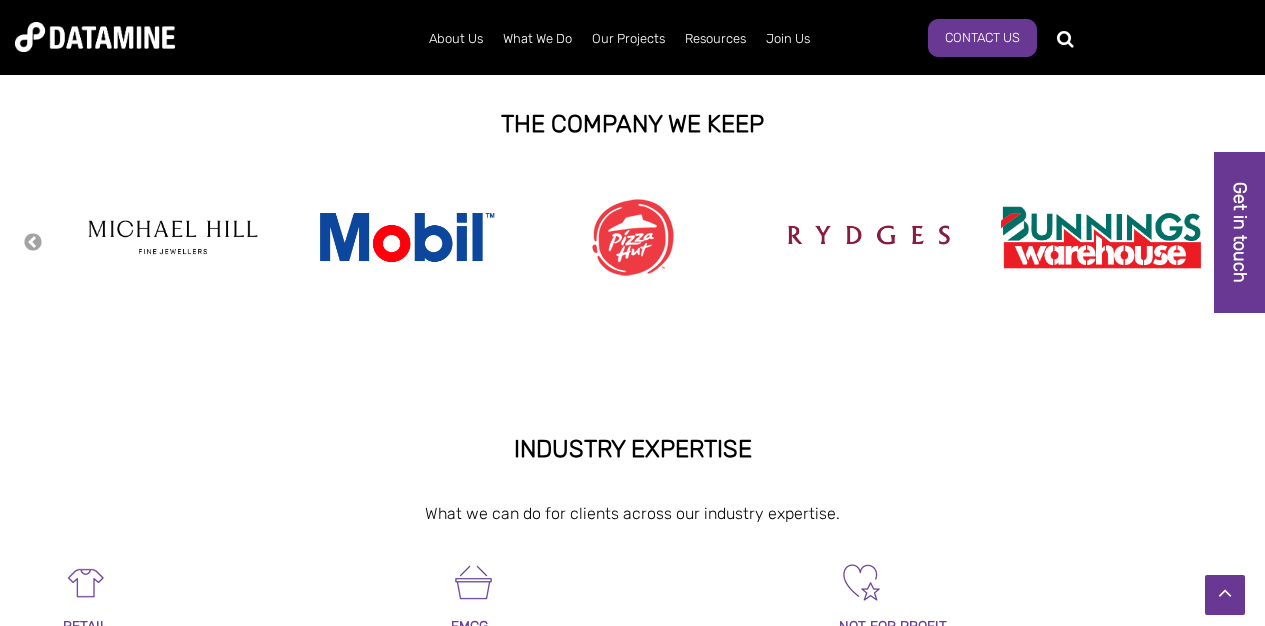 click on "Previous" at bounding box center (33, 243) 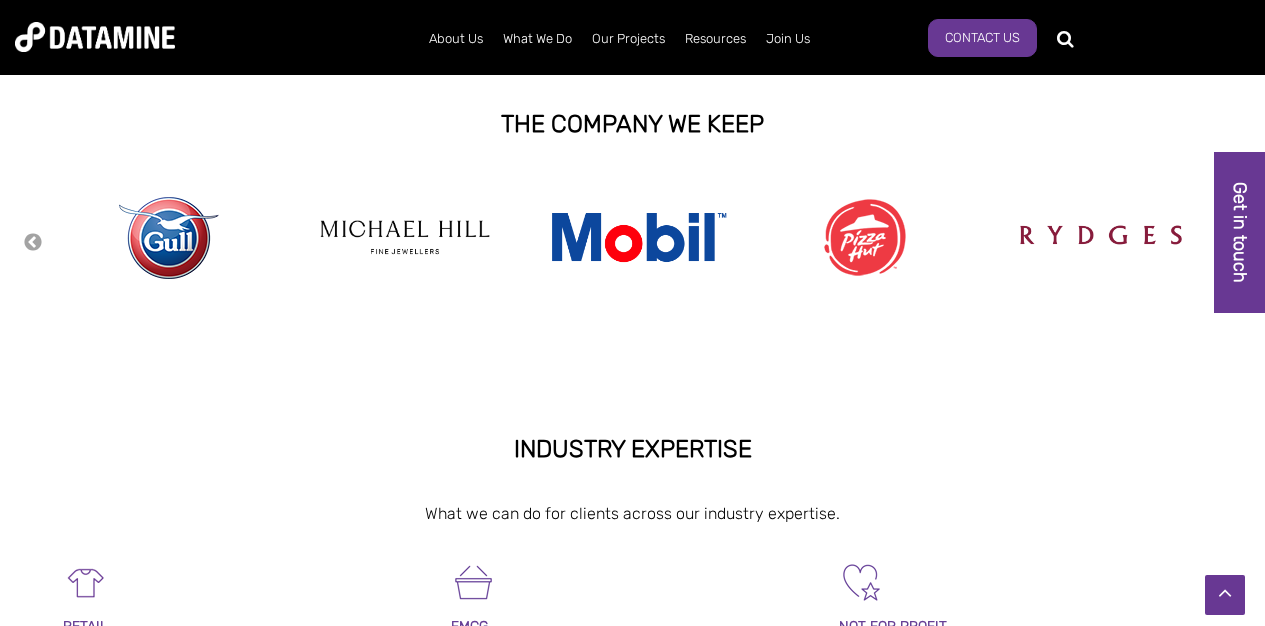 click on "Previous" at bounding box center [33, 243] 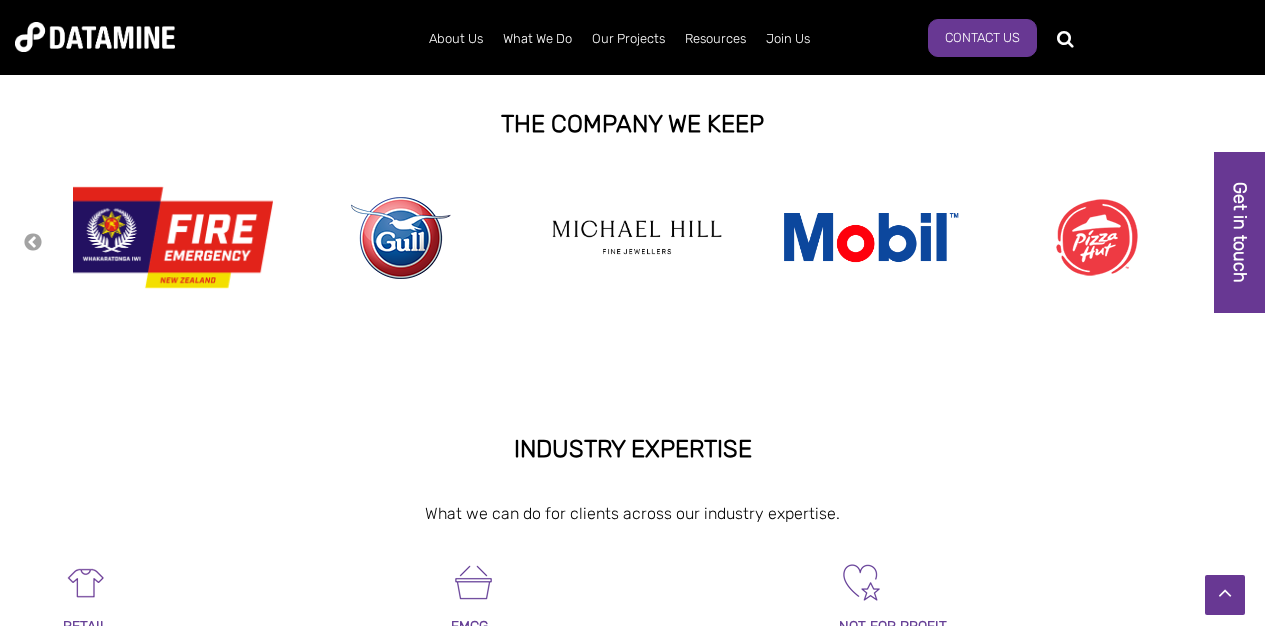 click on "Previous" at bounding box center [33, 243] 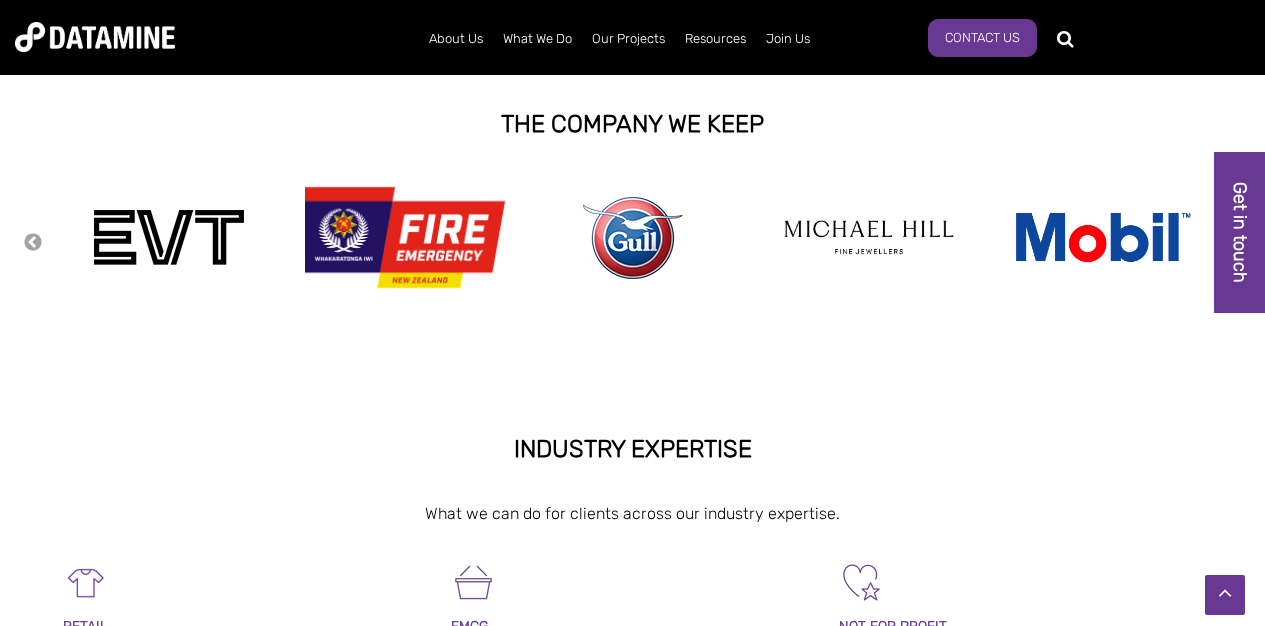 click on "Previous" at bounding box center [33, 243] 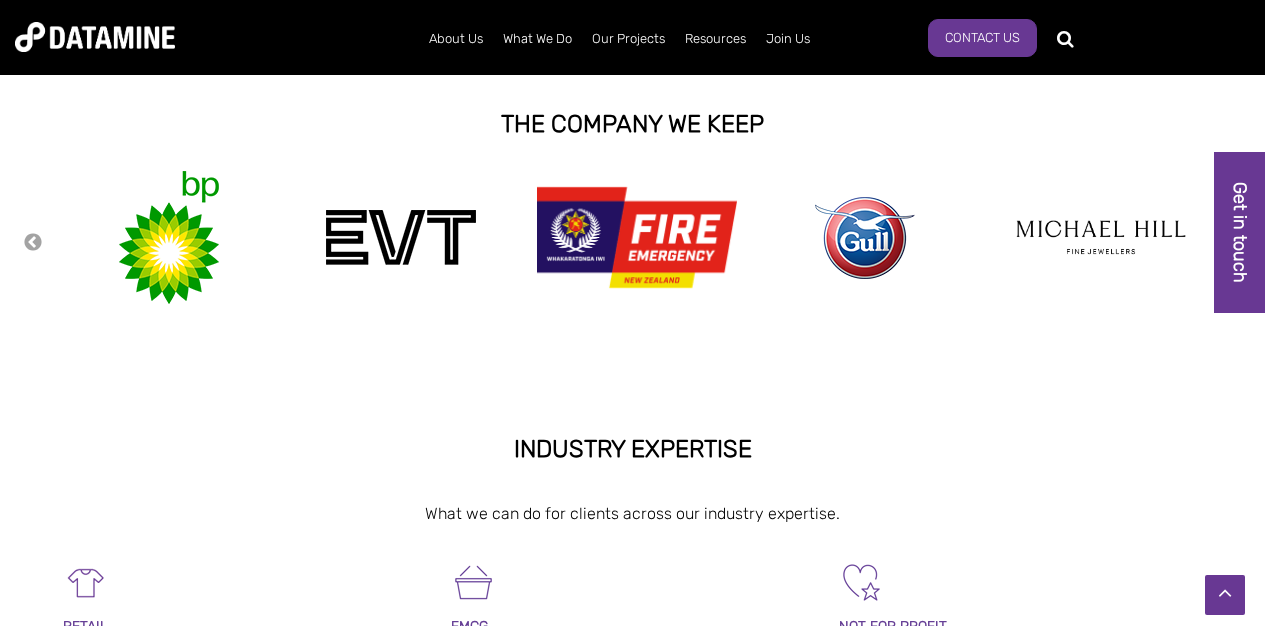 click on "Previous" at bounding box center (33, 243) 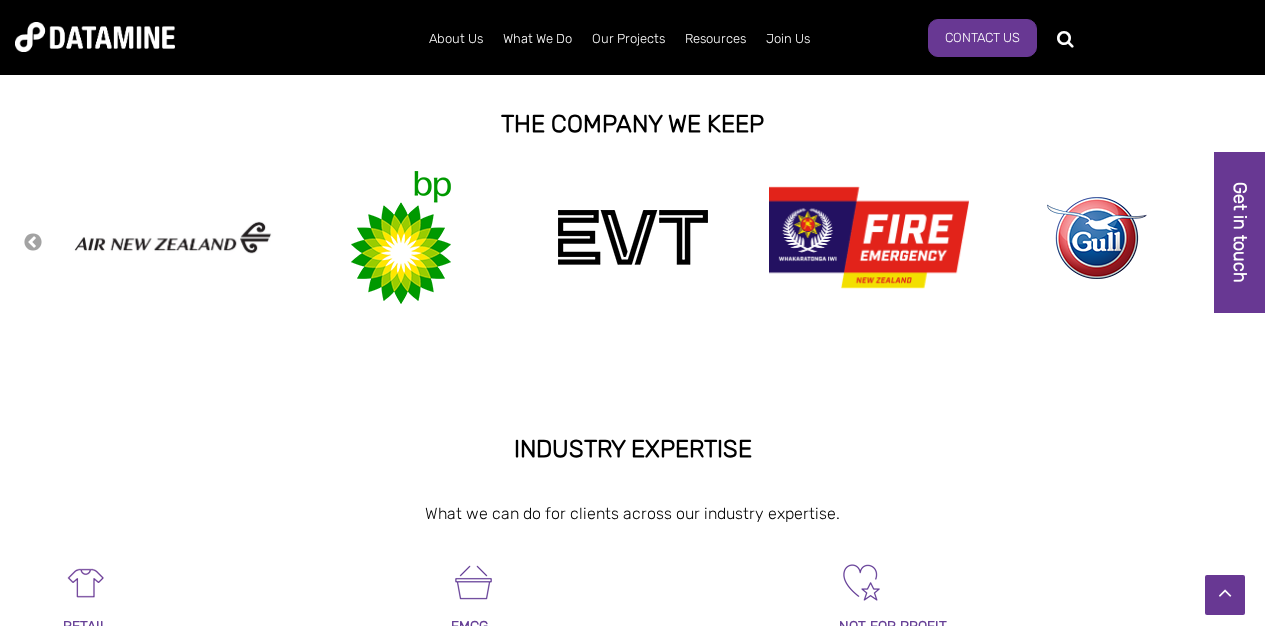 click on "Previous" at bounding box center [33, 243] 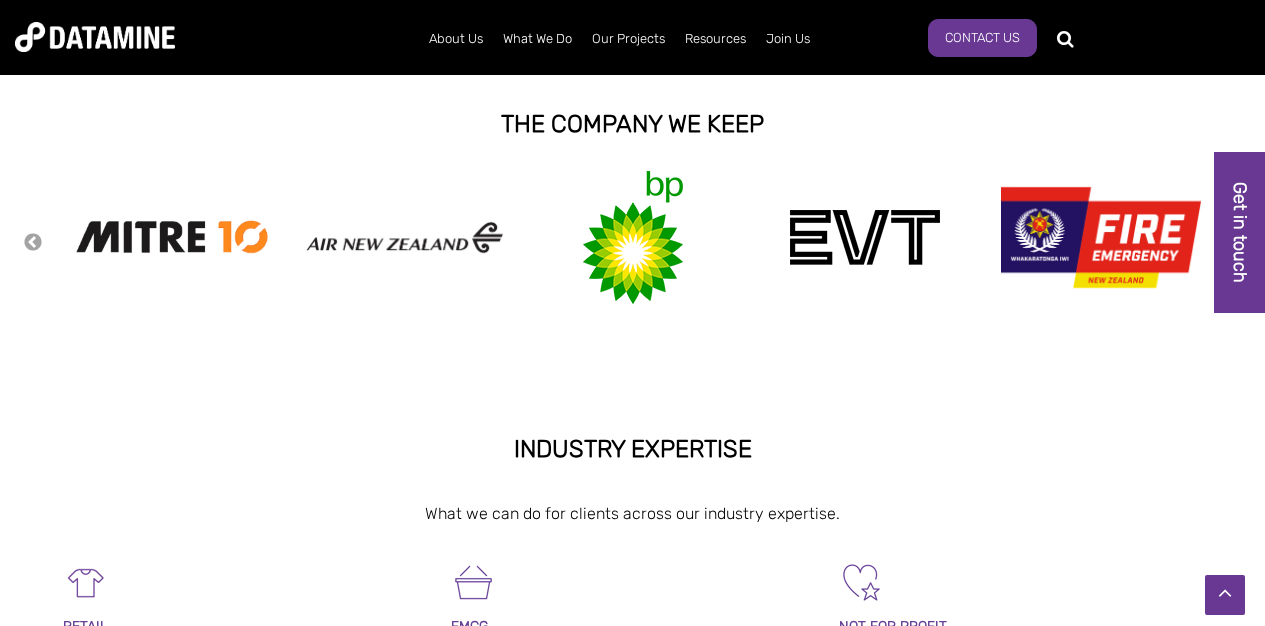 click on "Previous" at bounding box center [33, 243] 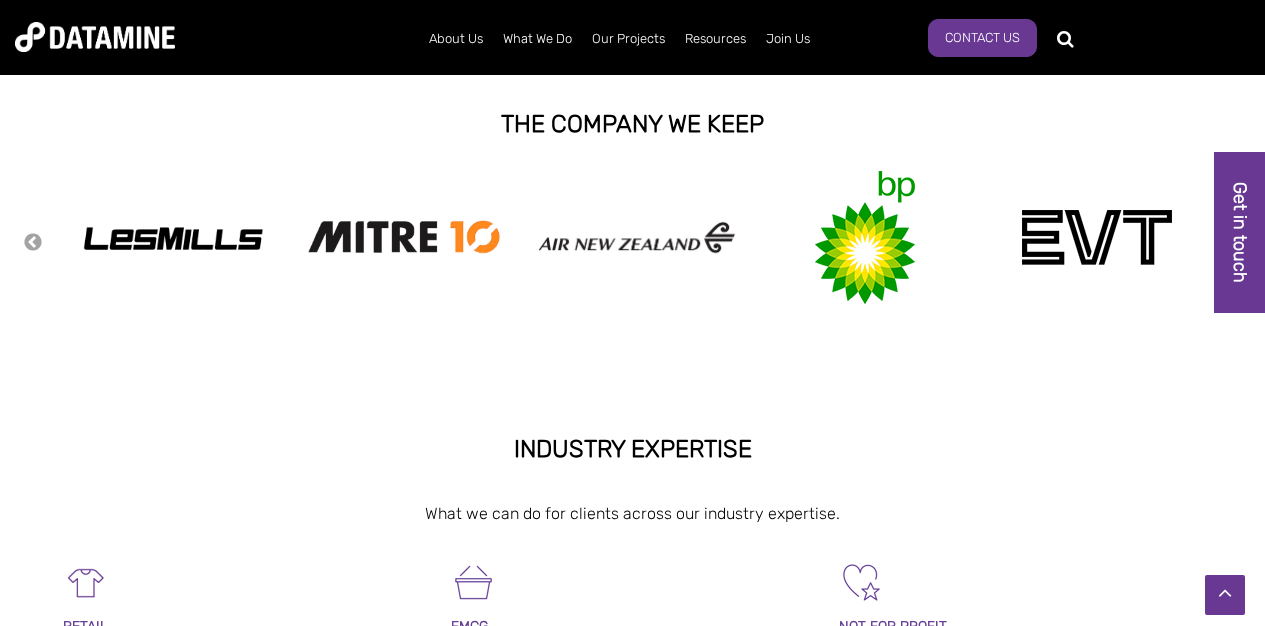 click on "Previous" at bounding box center (33, 243) 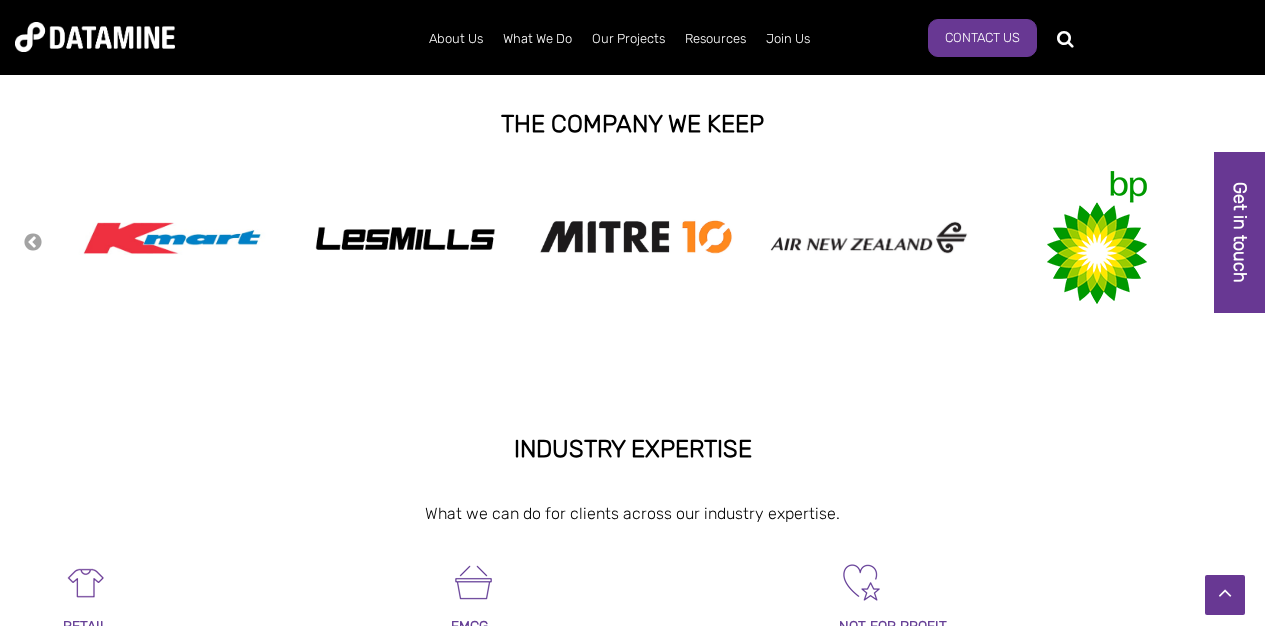 click on "Previous" at bounding box center (33, 243) 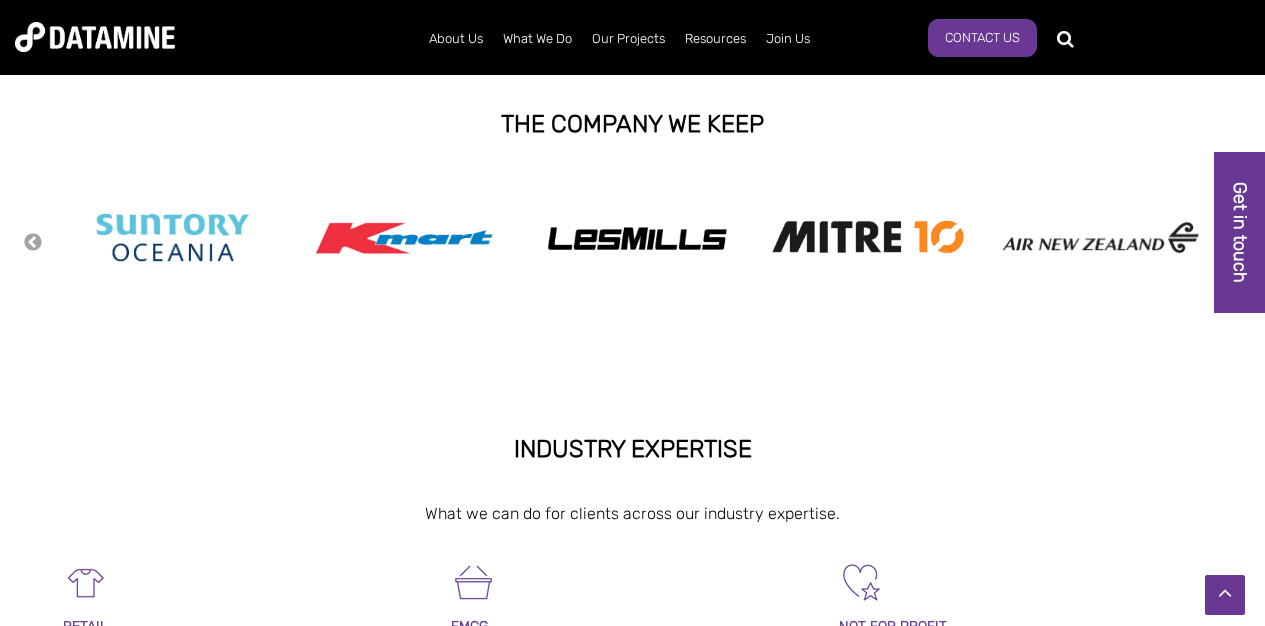 click on "Previous" at bounding box center [33, 243] 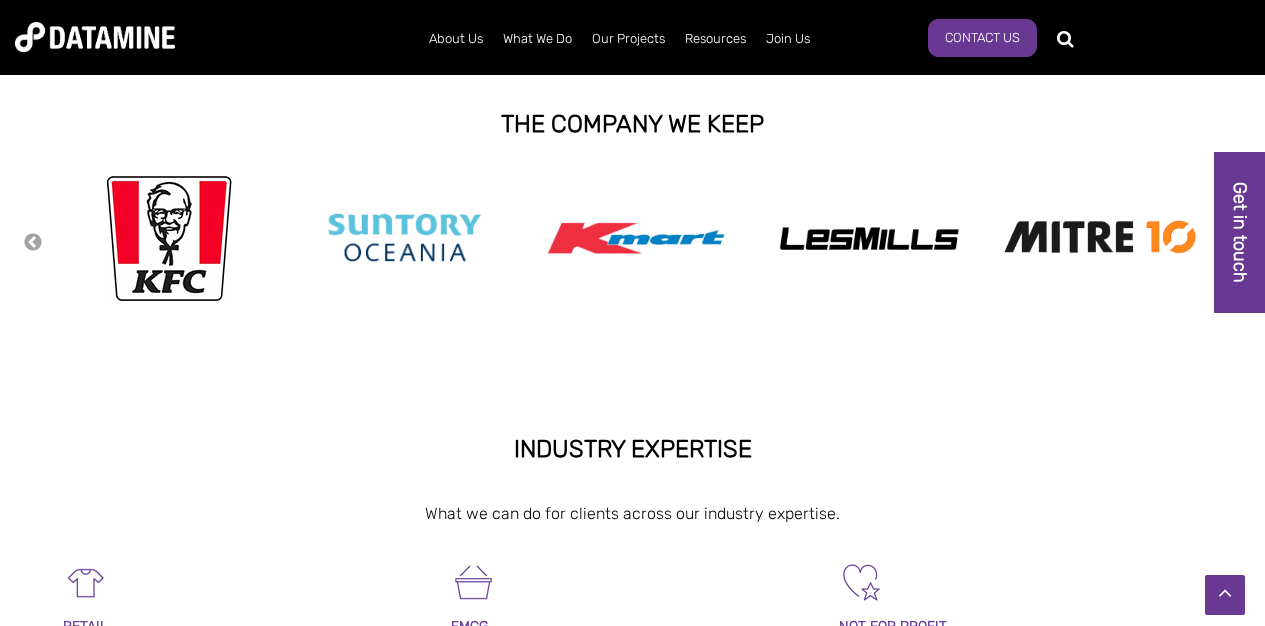click on "Previous" at bounding box center (33, 243) 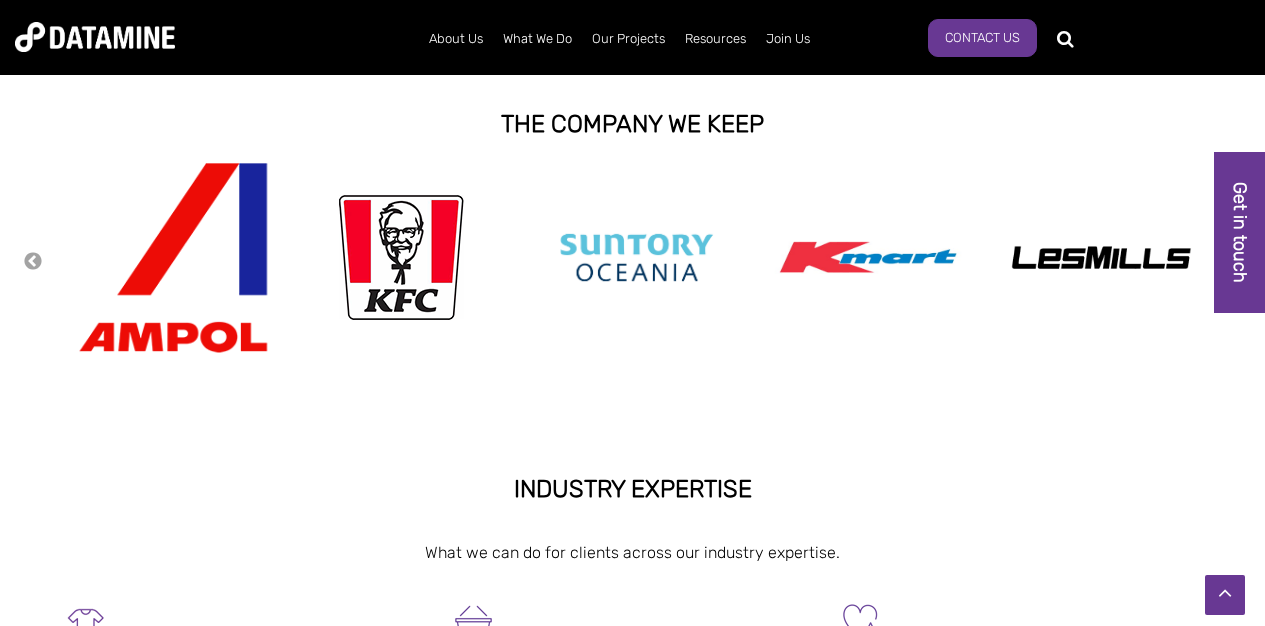 click on "Previous" at bounding box center [33, 262] 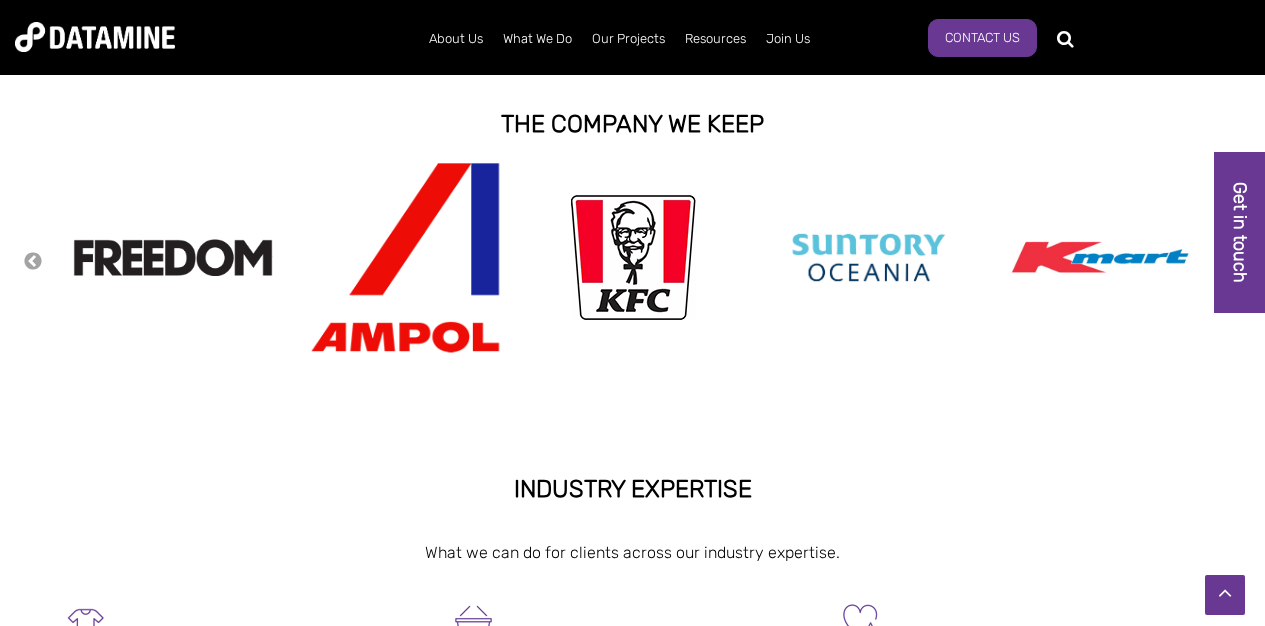 click on "Previous" at bounding box center [33, 262] 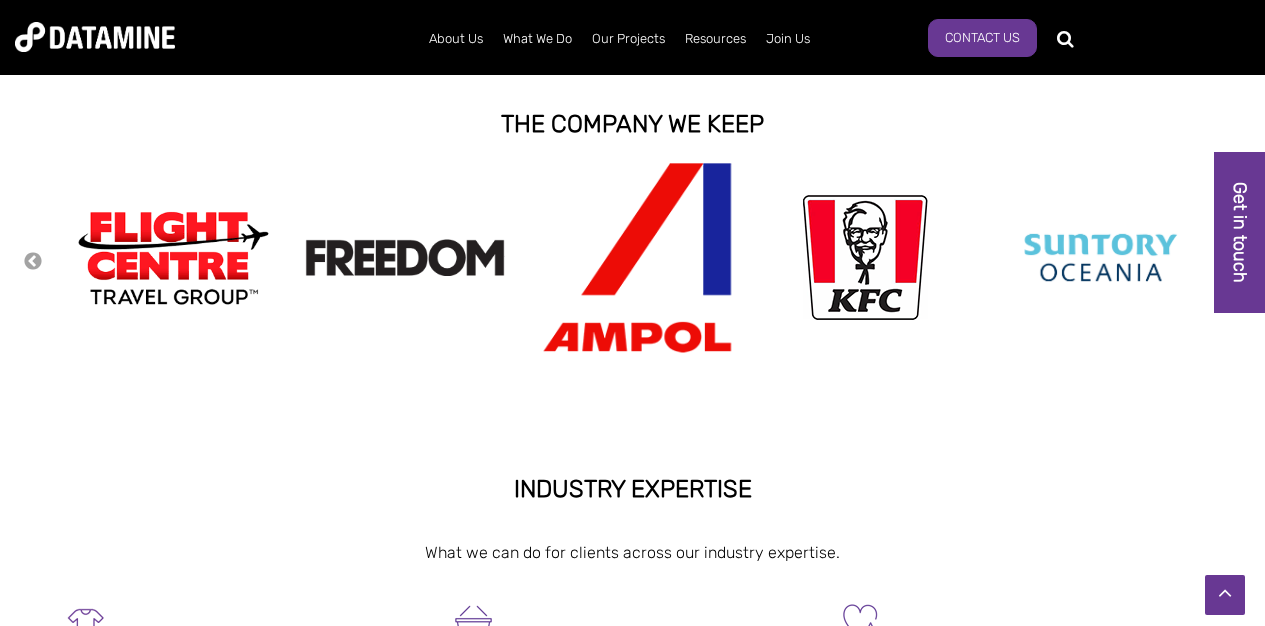 click on "Previous" at bounding box center (33, 262) 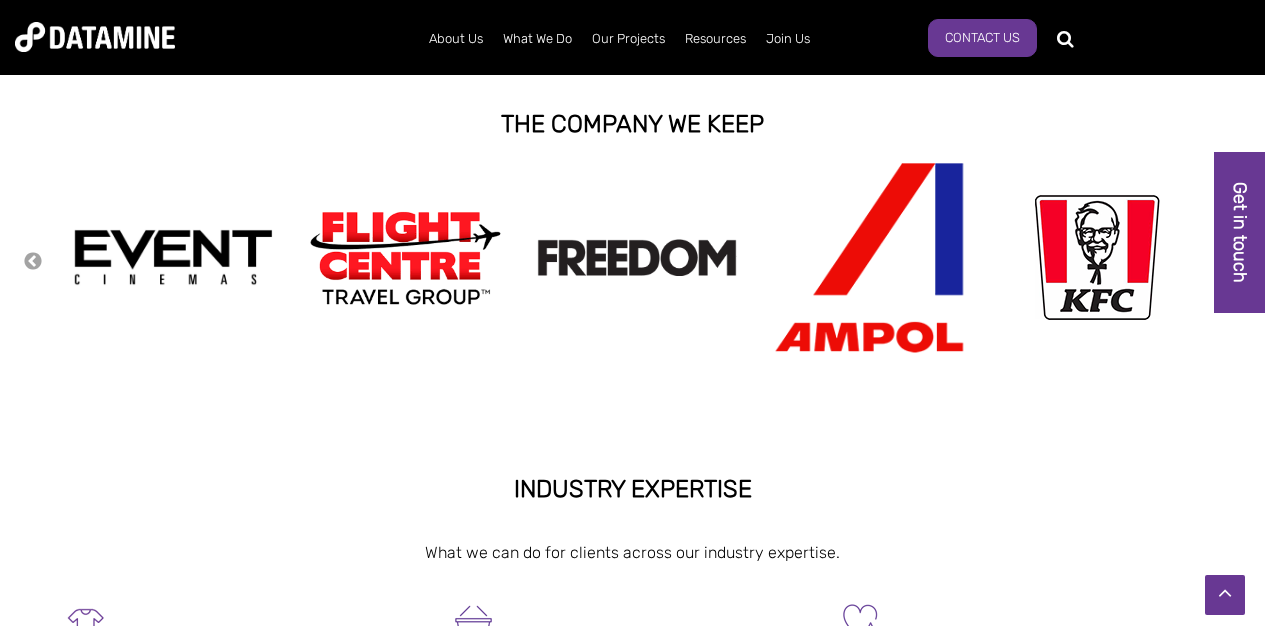 click on "Previous" at bounding box center [33, 262] 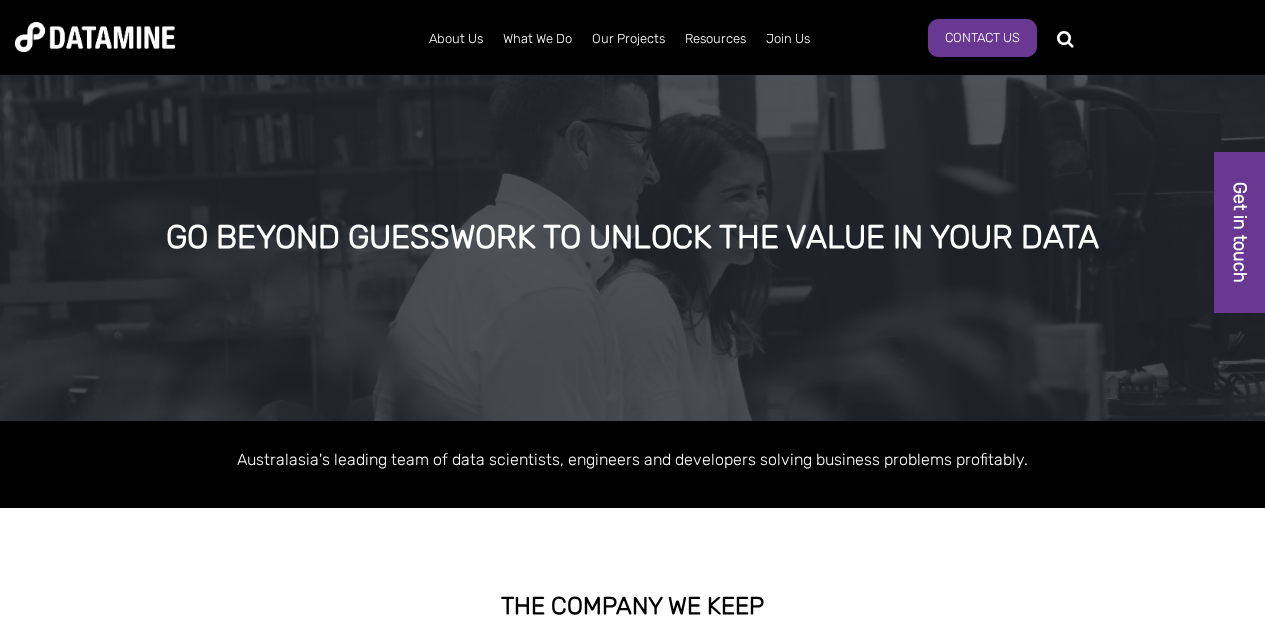 scroll, scrollTop: 0, scrollLeft: 0, axis: both 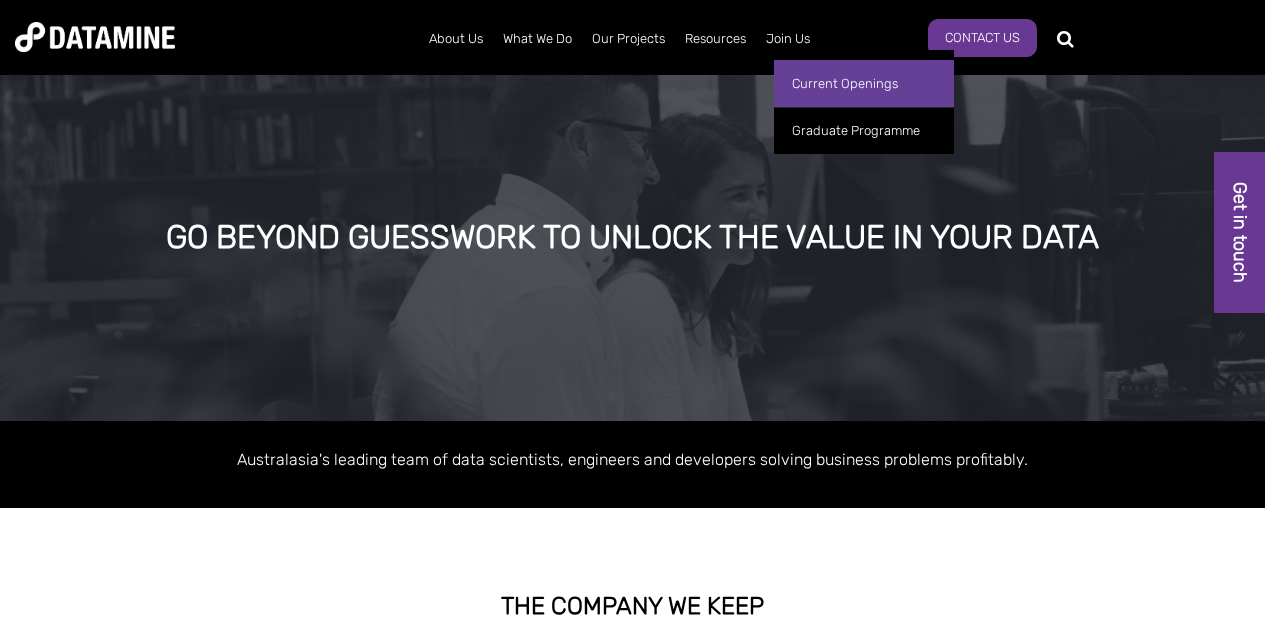 click on "Current Openings" at bounding box center (864, 83) 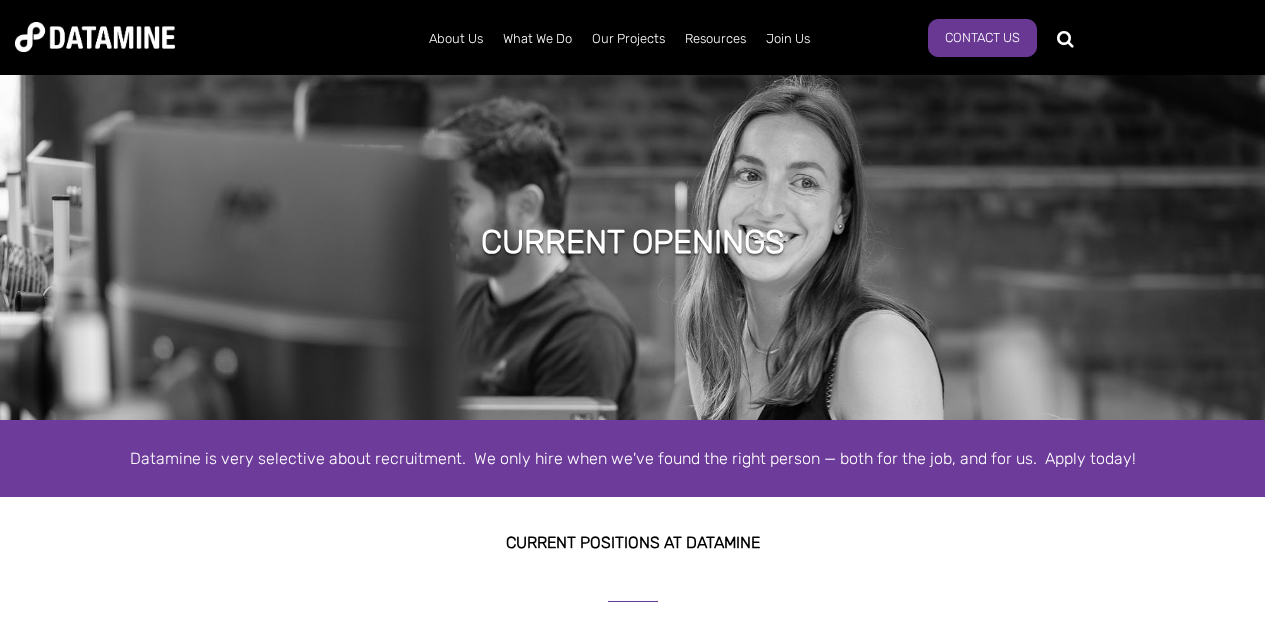 scroll, scrollTop: 0, scrollLeft: 0, axis: both 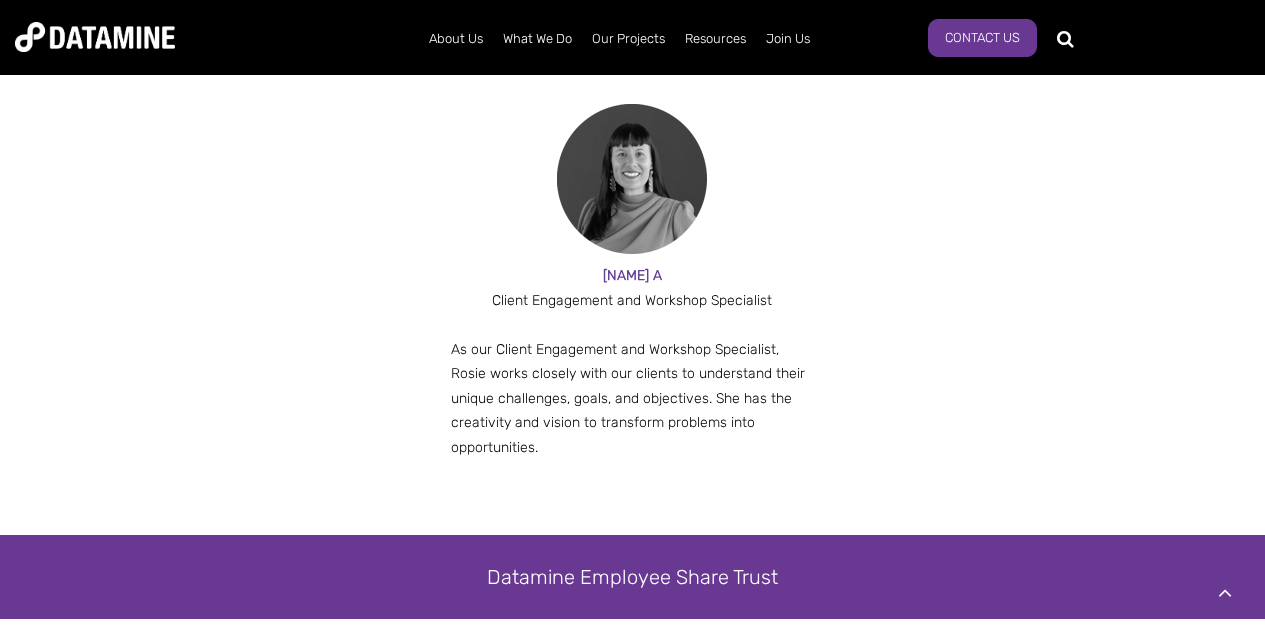 click on "[NAME] A
Client Engagement and Workshop Specialist
As our Client Engagement and Workshop Specialist, [NAME] works closely with our clients to understand their unique challenges, goals, and objectives. She has the creativity and vision to transform problems into opportunities." at bounding box center [633, 286] 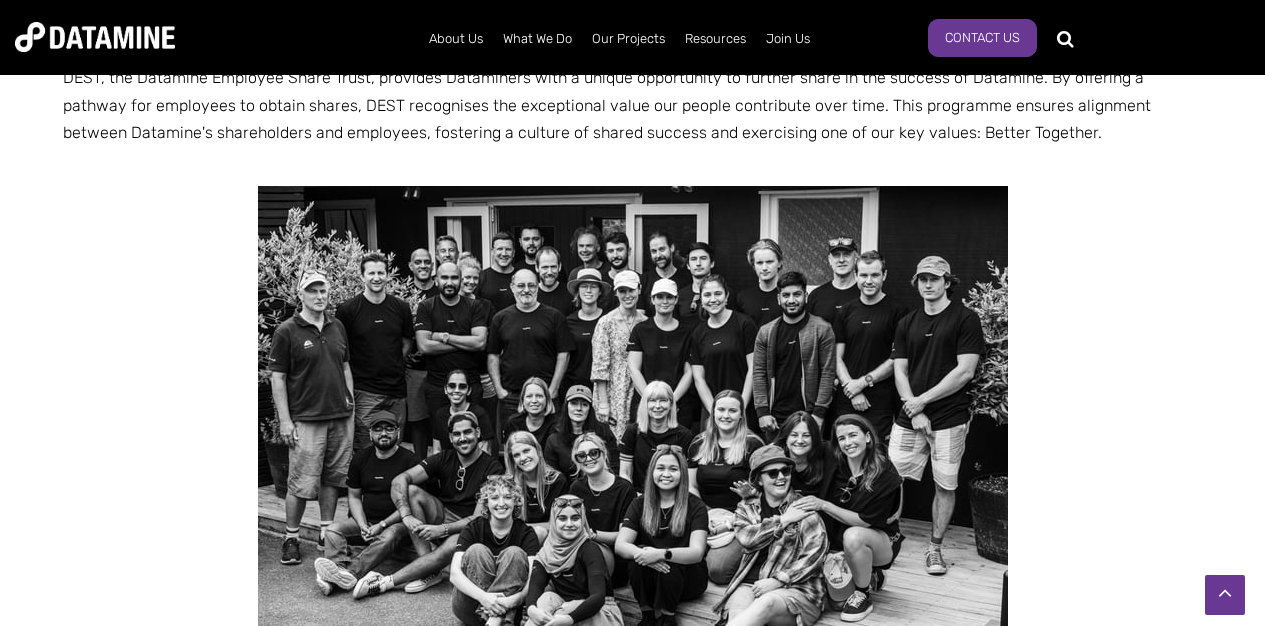 scroll, scrollTop: 3562, scrollLeft: 0, axis: vertical 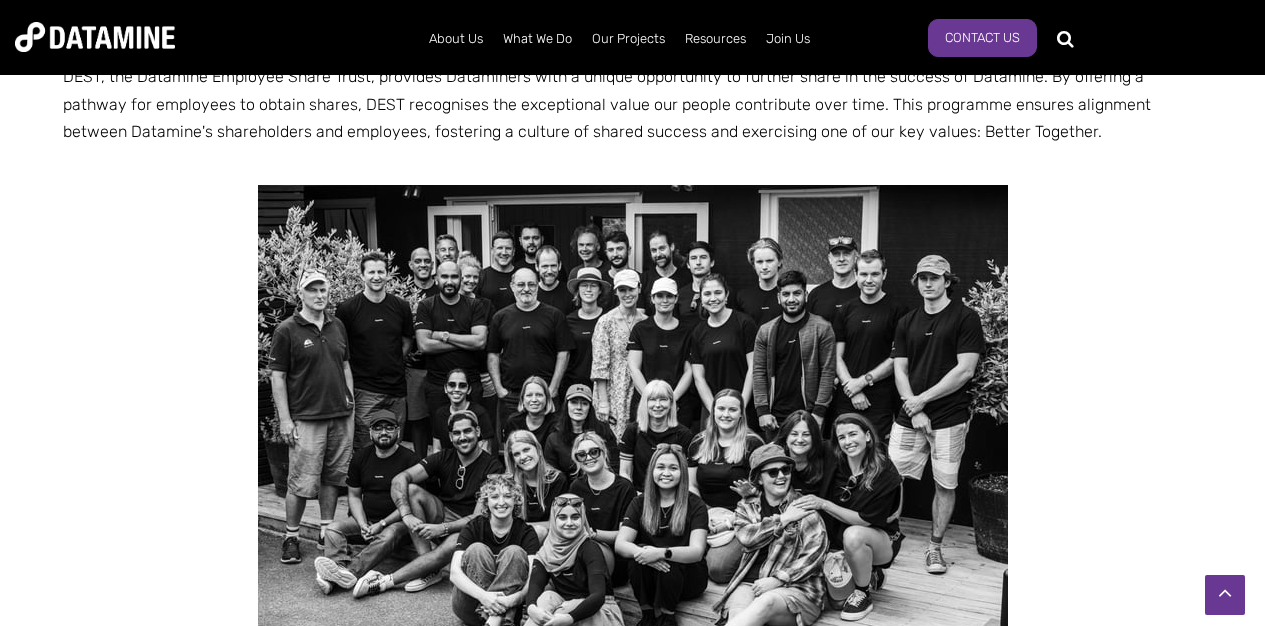 click at bounding box center [633, 435] 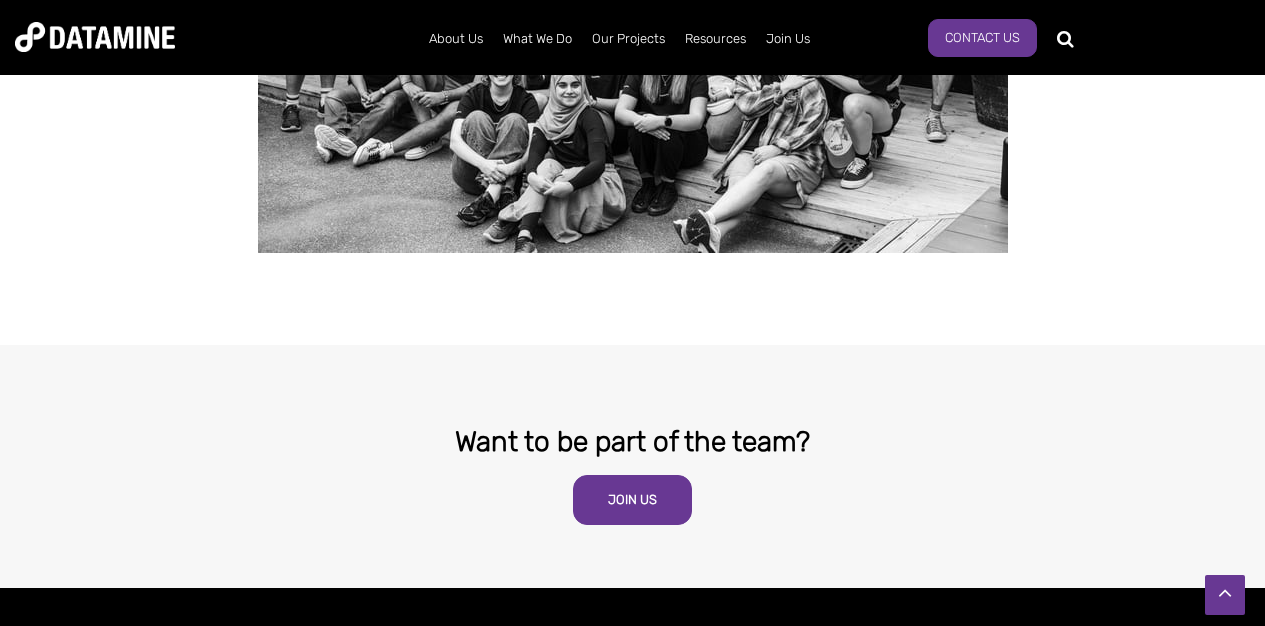 scroll, scrollTop: 4002, scrollLeft: 0, axis: vertical 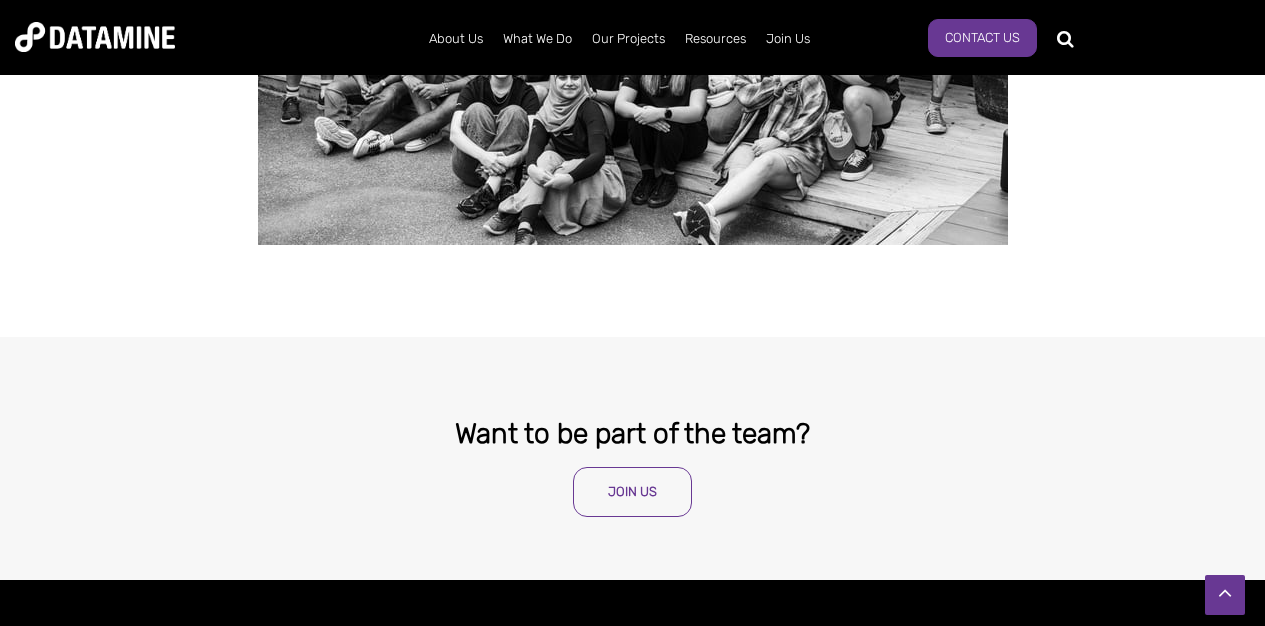 click on "Join Us" at bounding box center (632, 492) 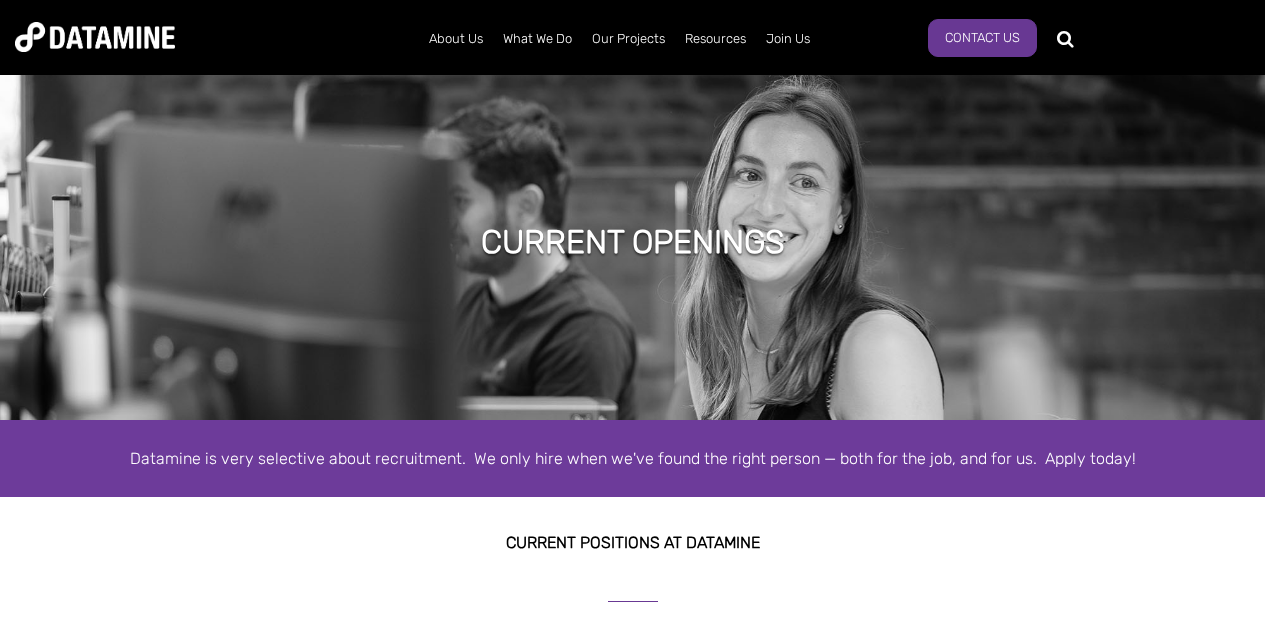 scroll, scrollTop: 0, scrollLeft: 0, axis: both 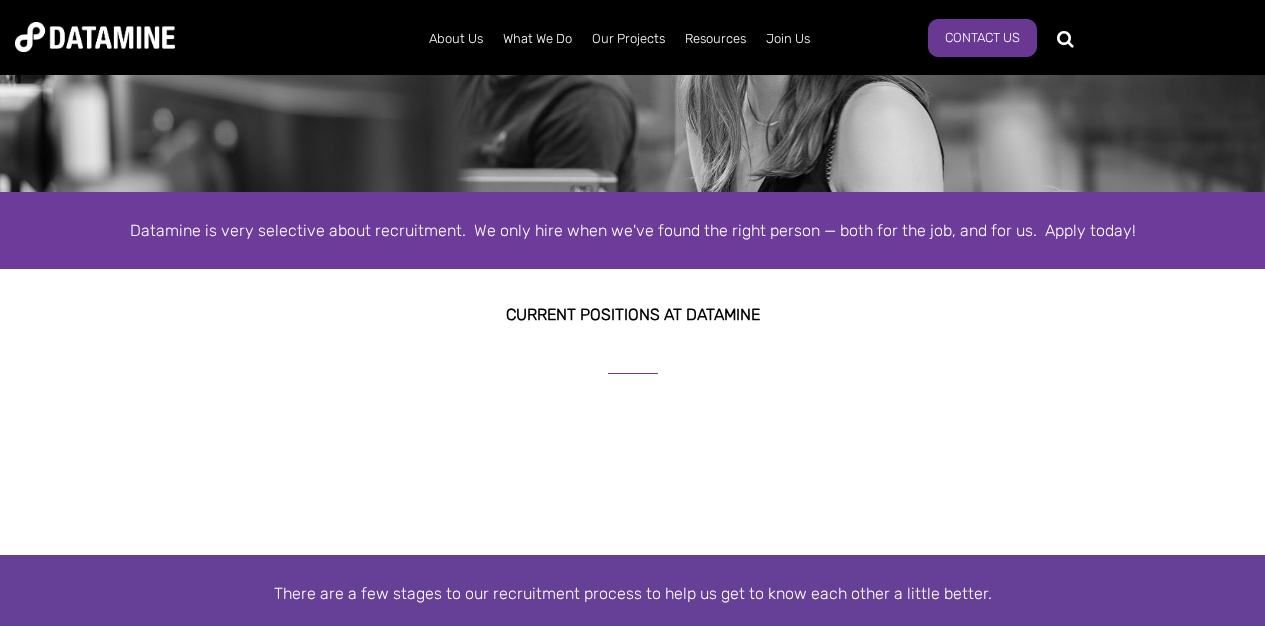 click at bounding box center [632, 456] 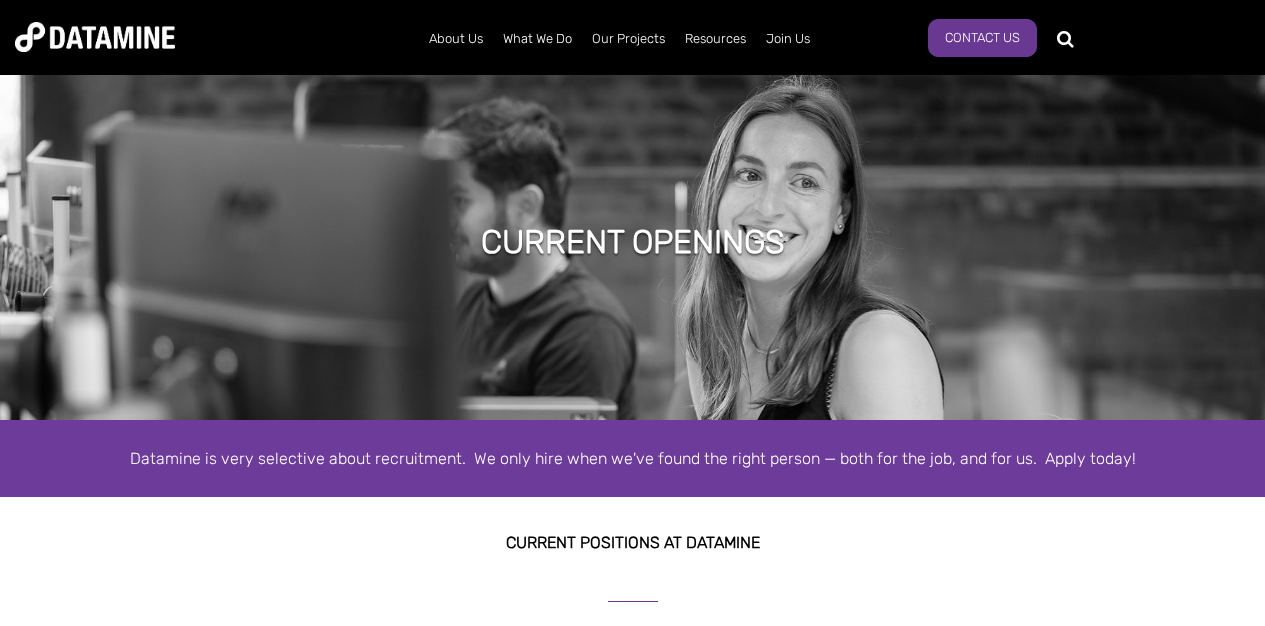 scroll, scrollTop: 1, scrollLeft: 0, axis: vertical 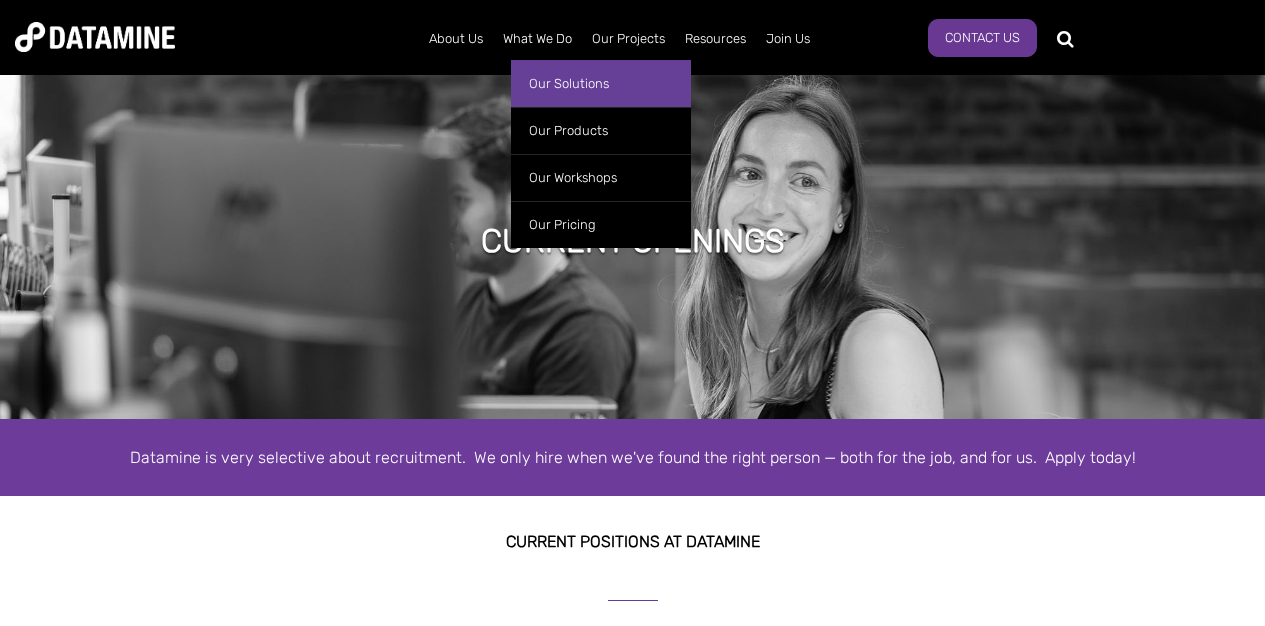 click on "Our Solutions" at bounding box center (601, 83) 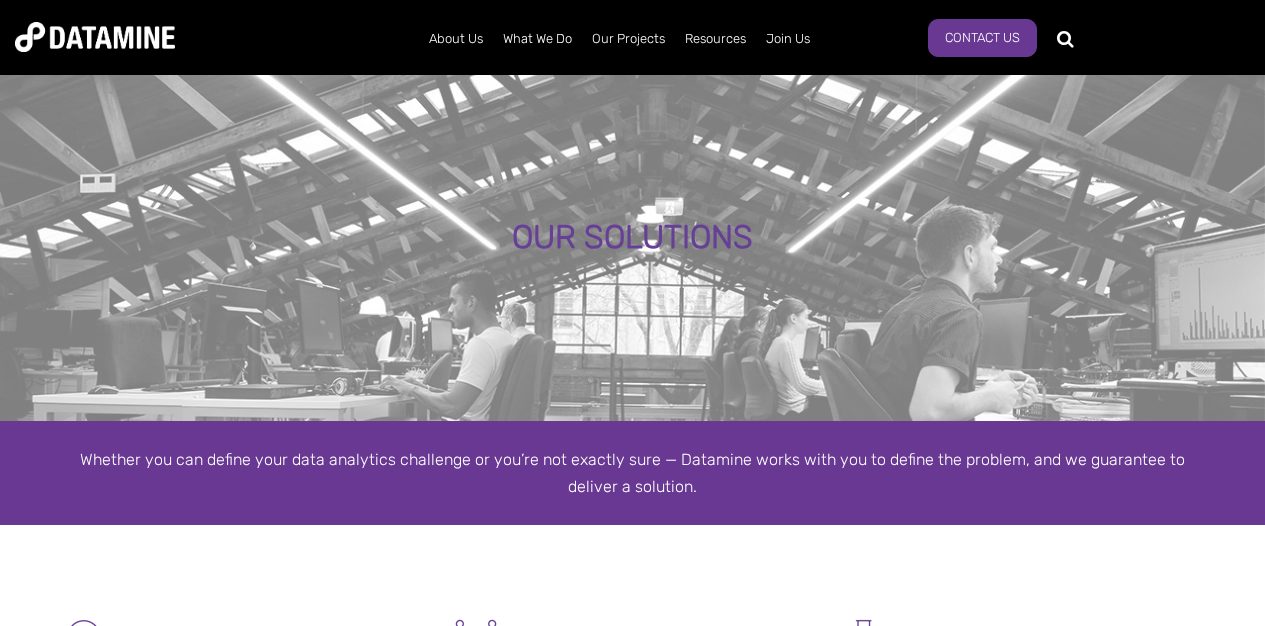 scroll, scrollTop: 0, scrollLeft: 0, axis: both 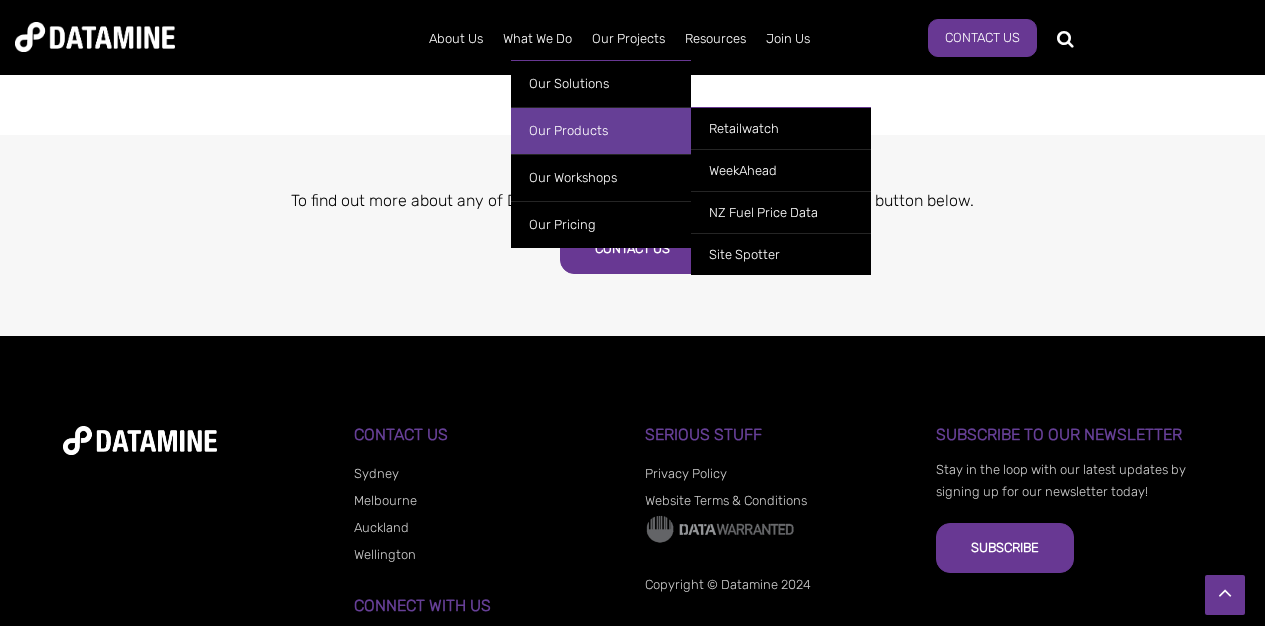 click on "Our Products" at bounding box center (601, 130) 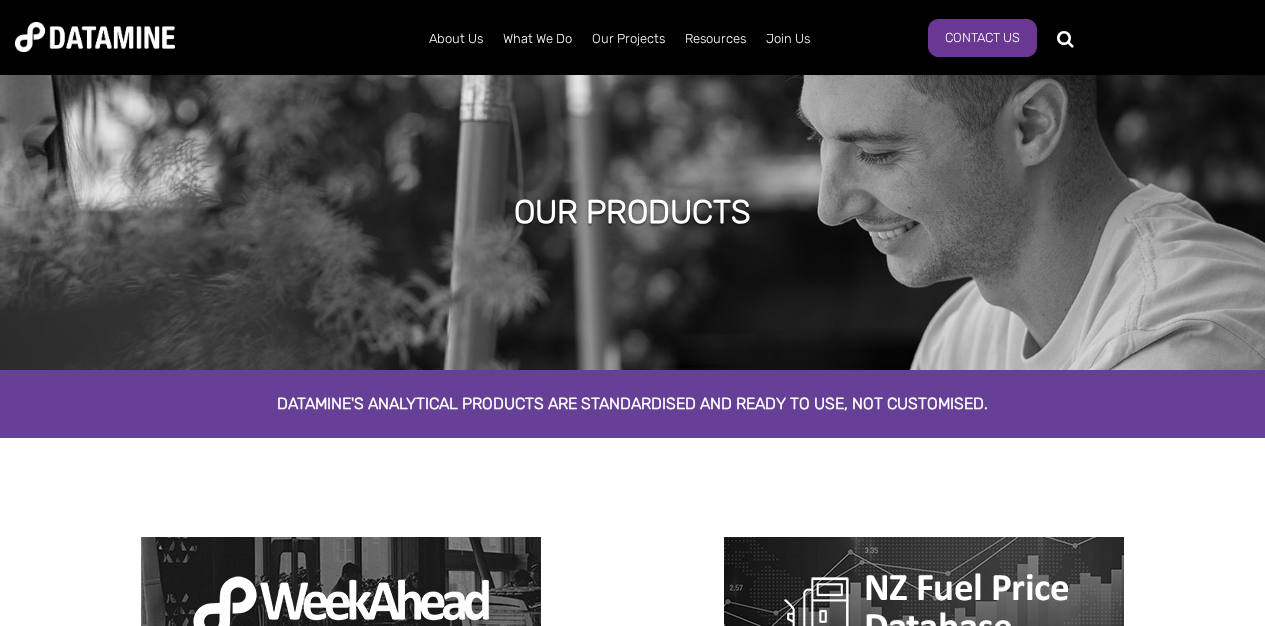 scroll, scrollTop: 0, scrollLeft: 0, axis: both 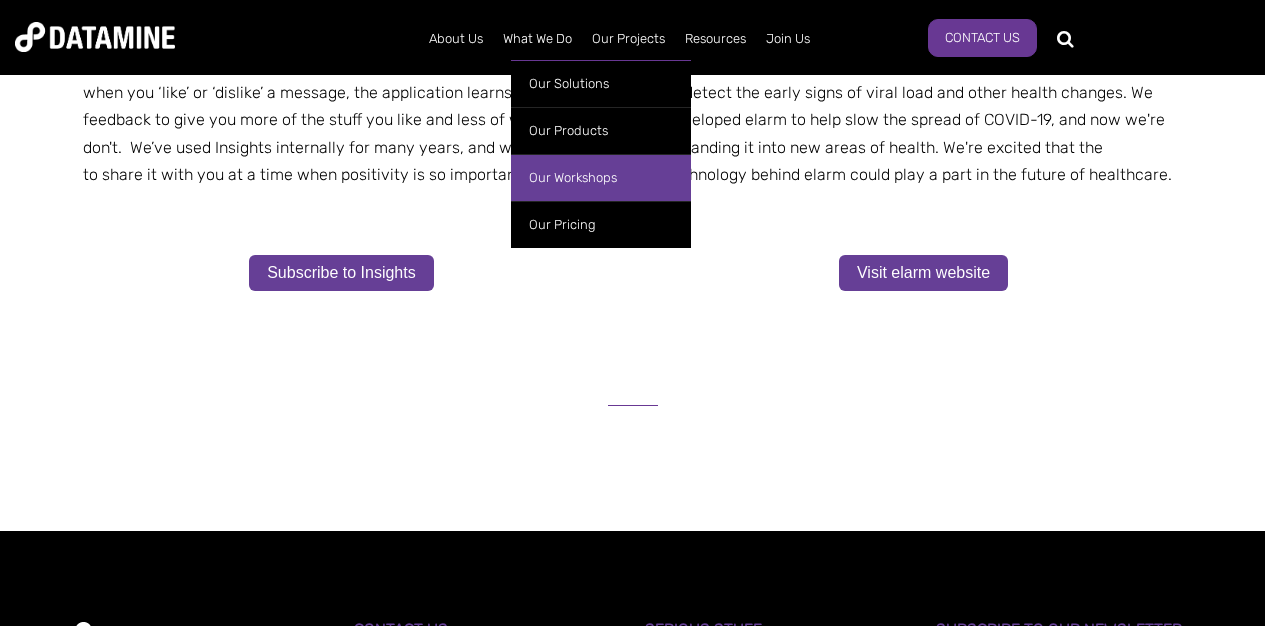 click on "Our Workshops" at bounding box center (601, 177) 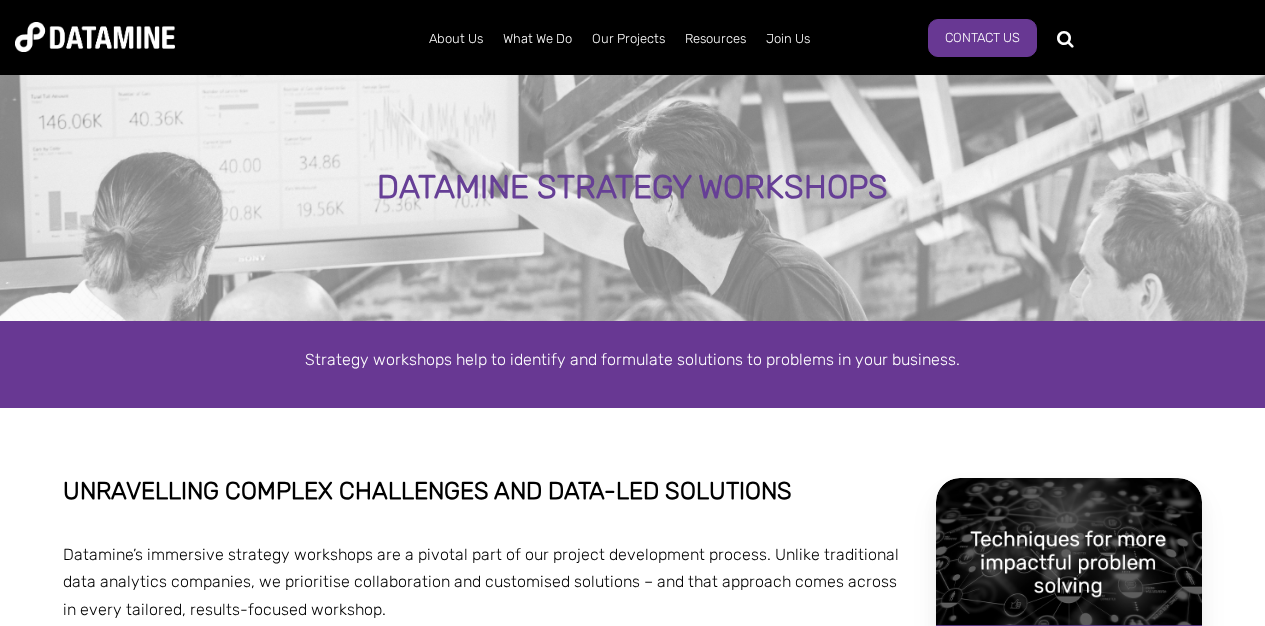 scroll, scrollTop: 0, scrollLeft: 0, axis: both 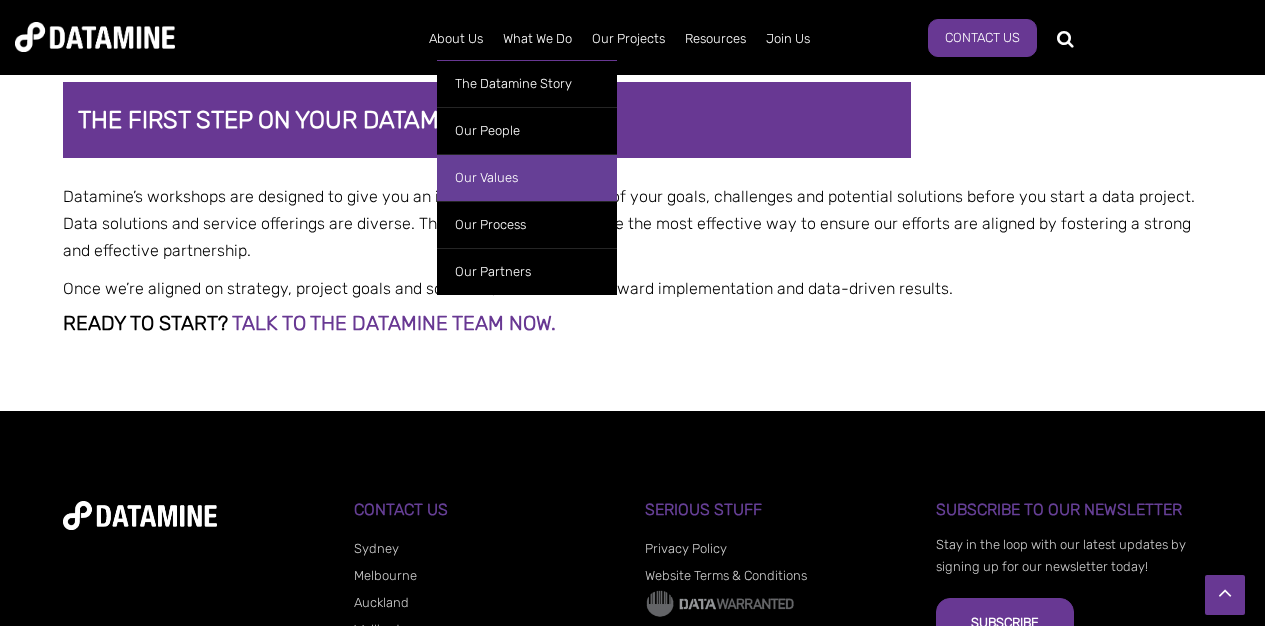 click on "Our Values" at bounding box center [527, 177] 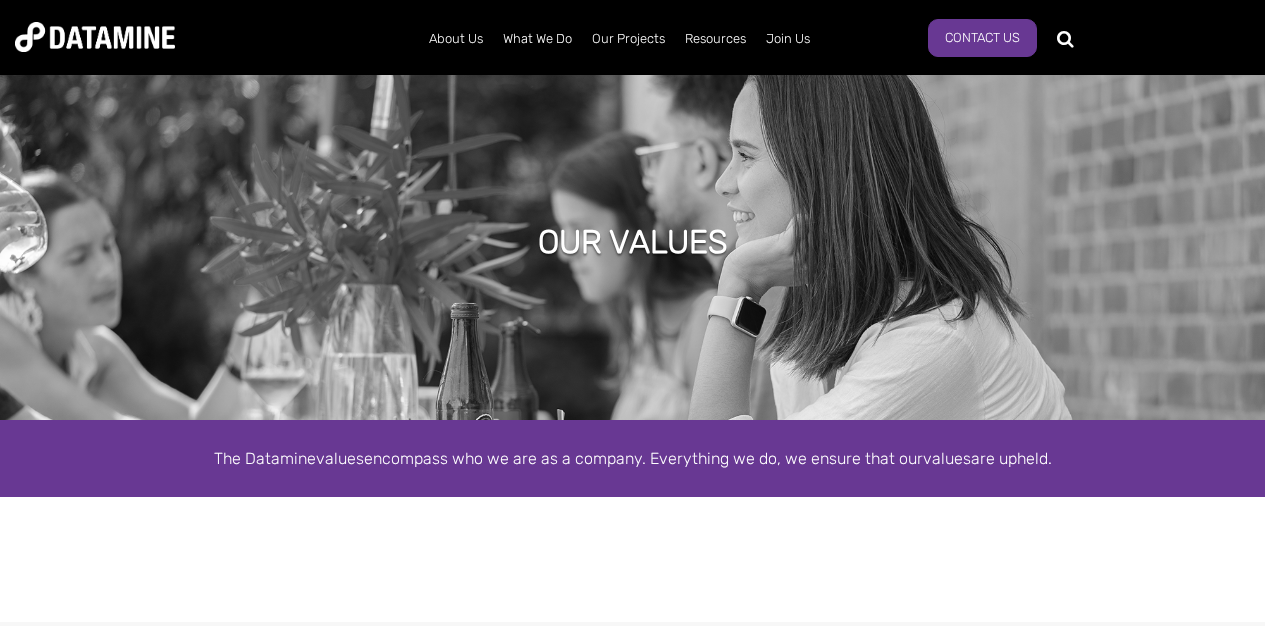 scroll, scrollTop: 0, scrollLeft: 0, axis: both 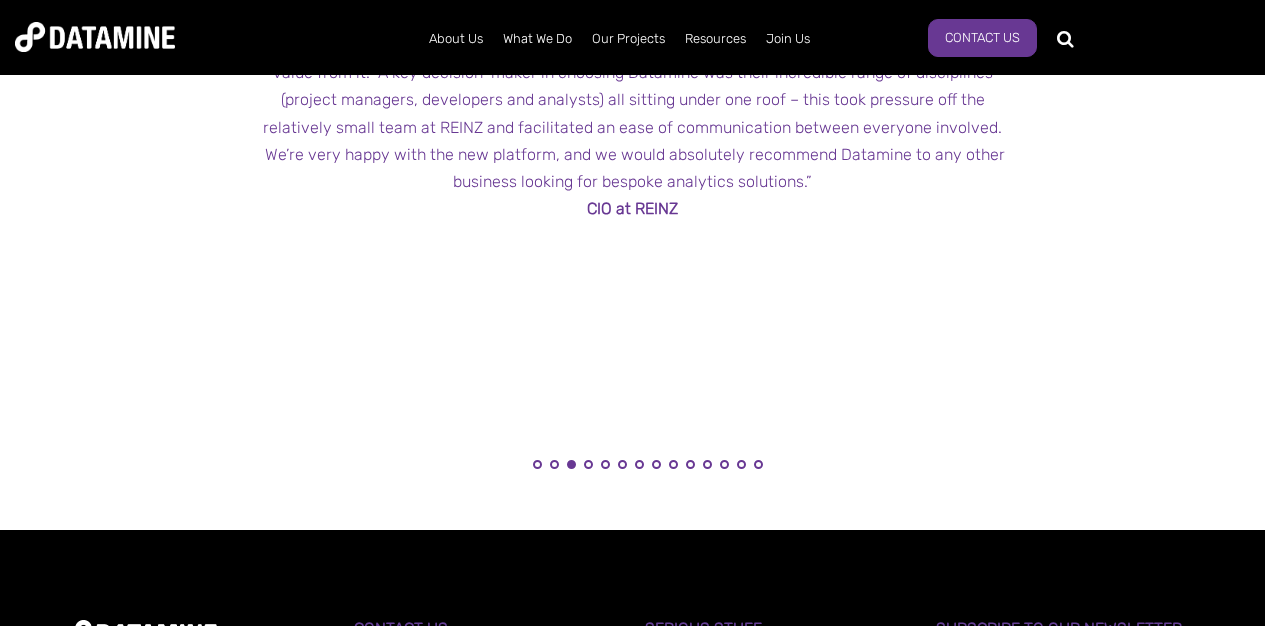click on "2" at bounding box center [554, 470] 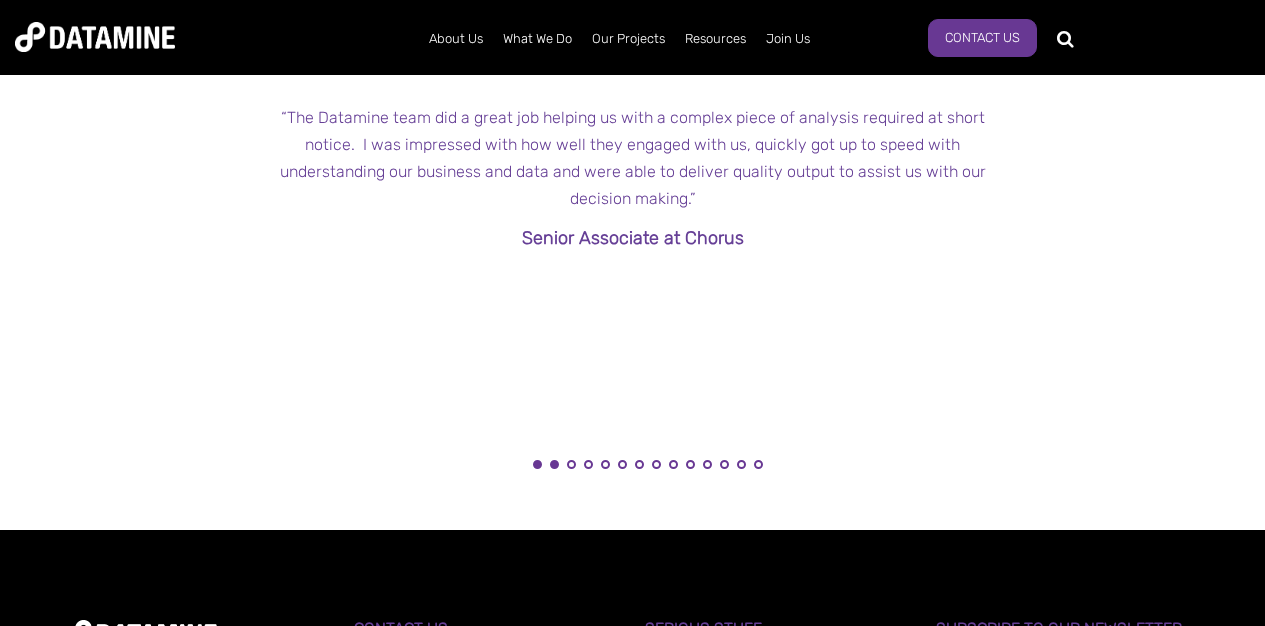 click on "1" at bounding box center (537, 464) 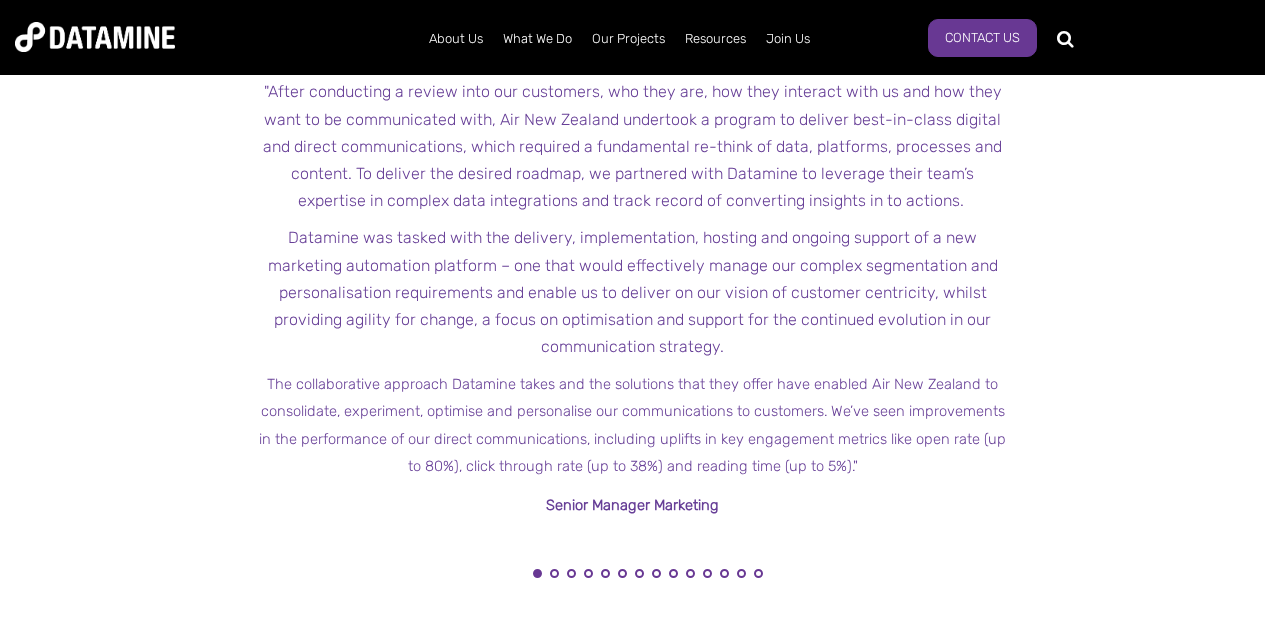 scroll, scrollTop: 1938, scrollLeft: 0, axis: vertical 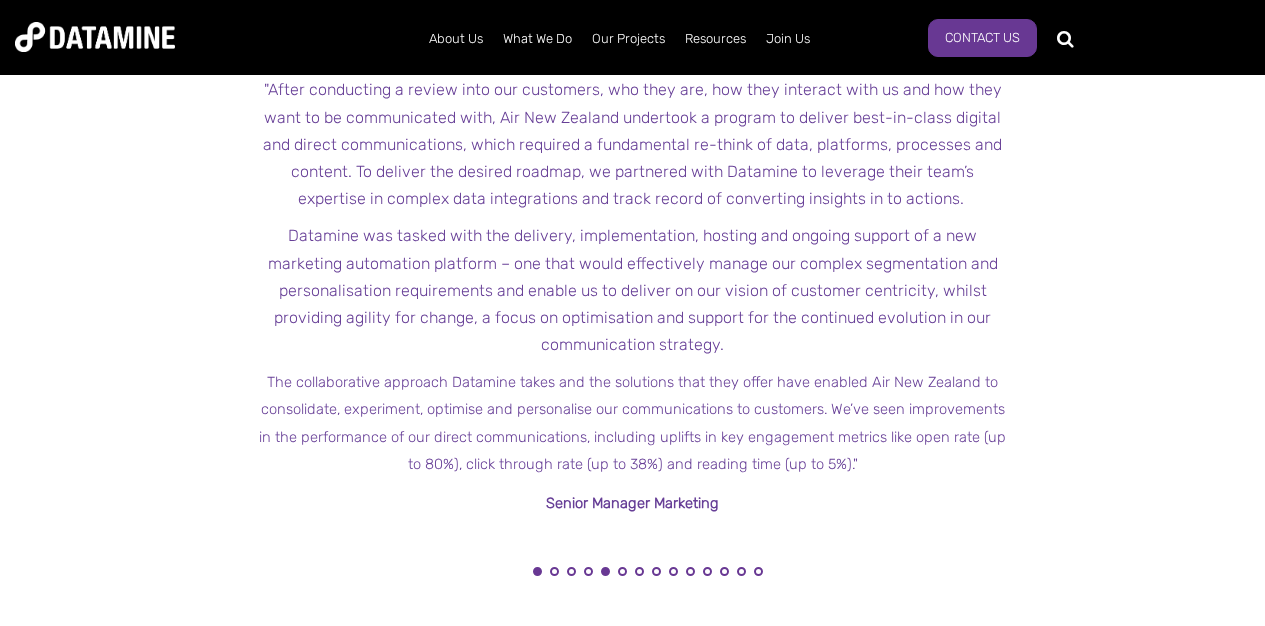 click on "5" at bounding box center (605, 571) 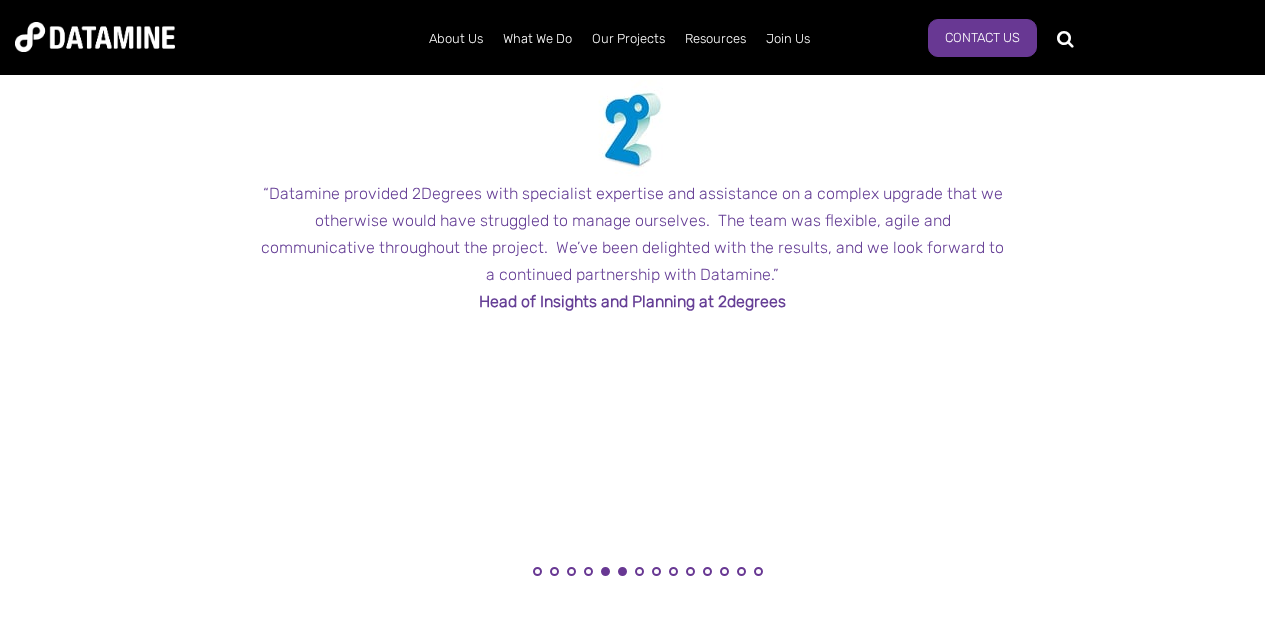 click on "6" at bounding box center (622, 571) 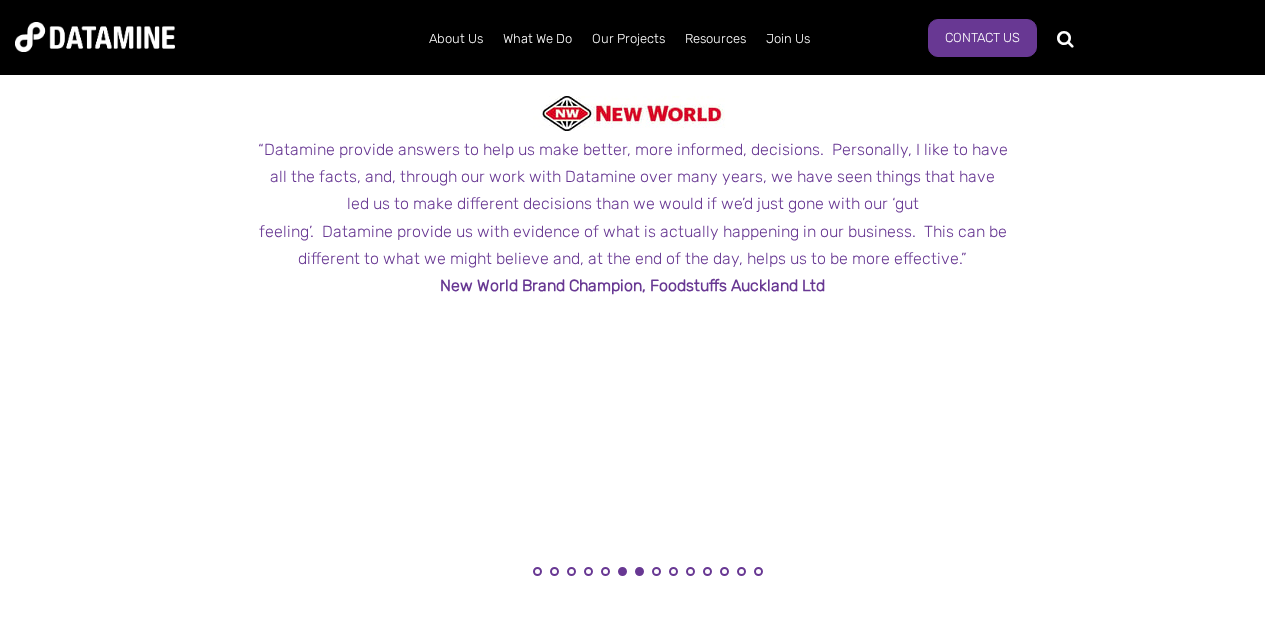 click on "7" at bounding box center [639, 571] 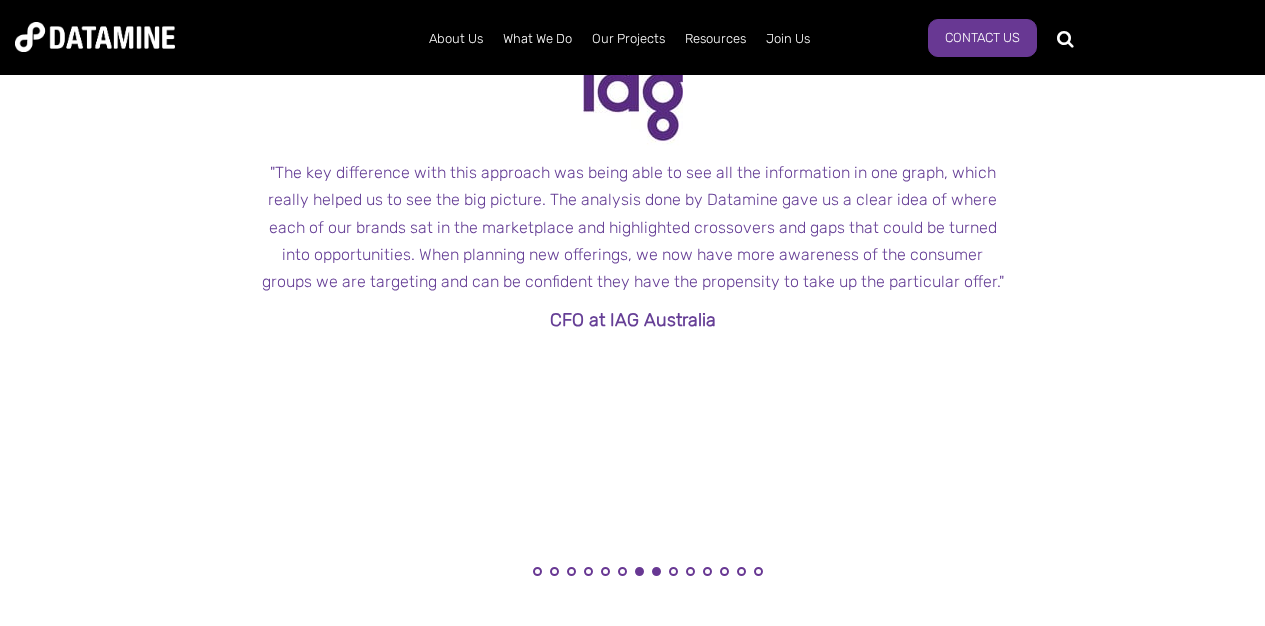 click on "8" at bounding box center [656, 571] 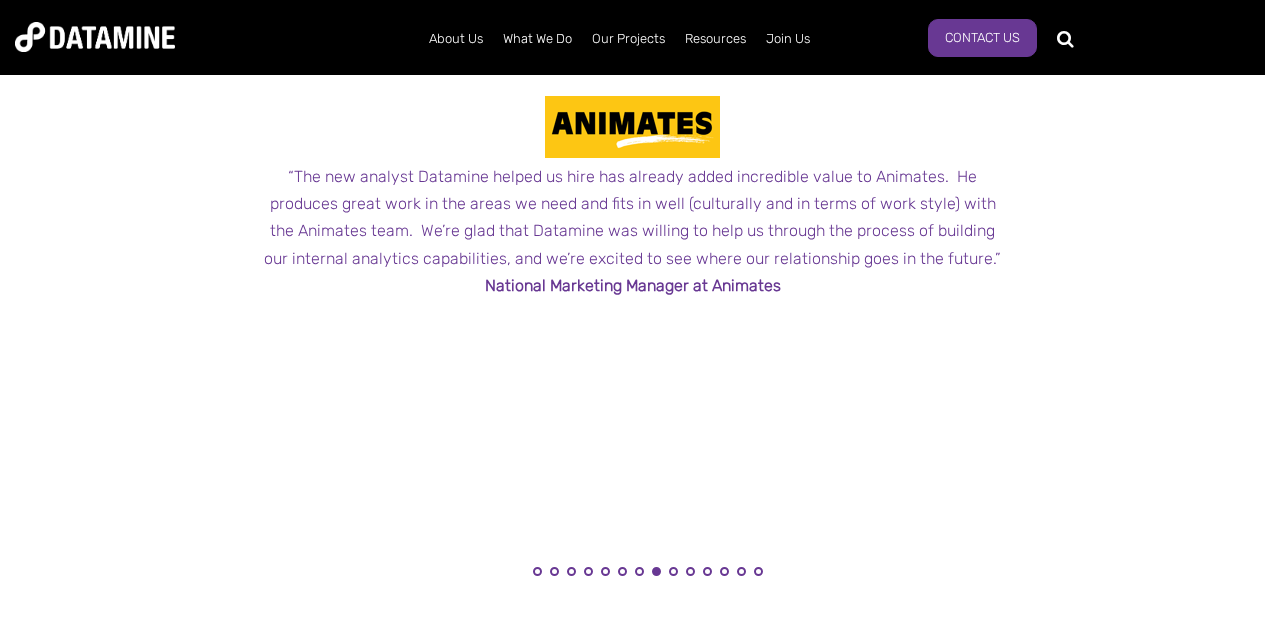 click on "10" at bounding box center [690, 577] 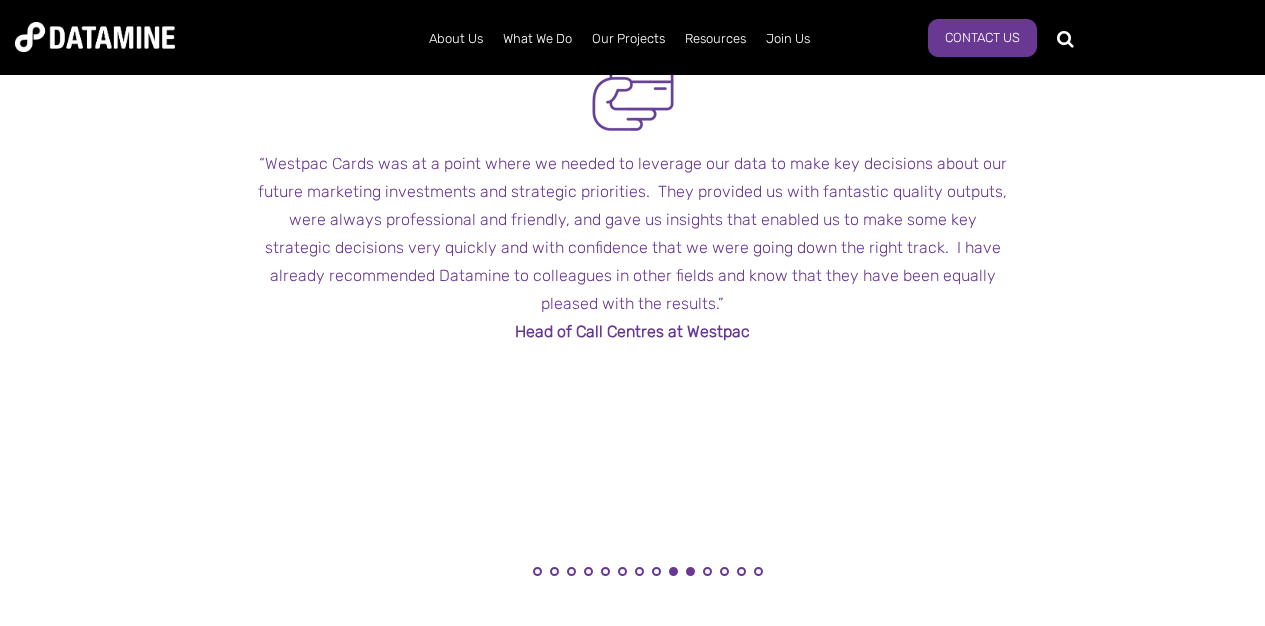 click on "9" at bounding box center (673, 571) 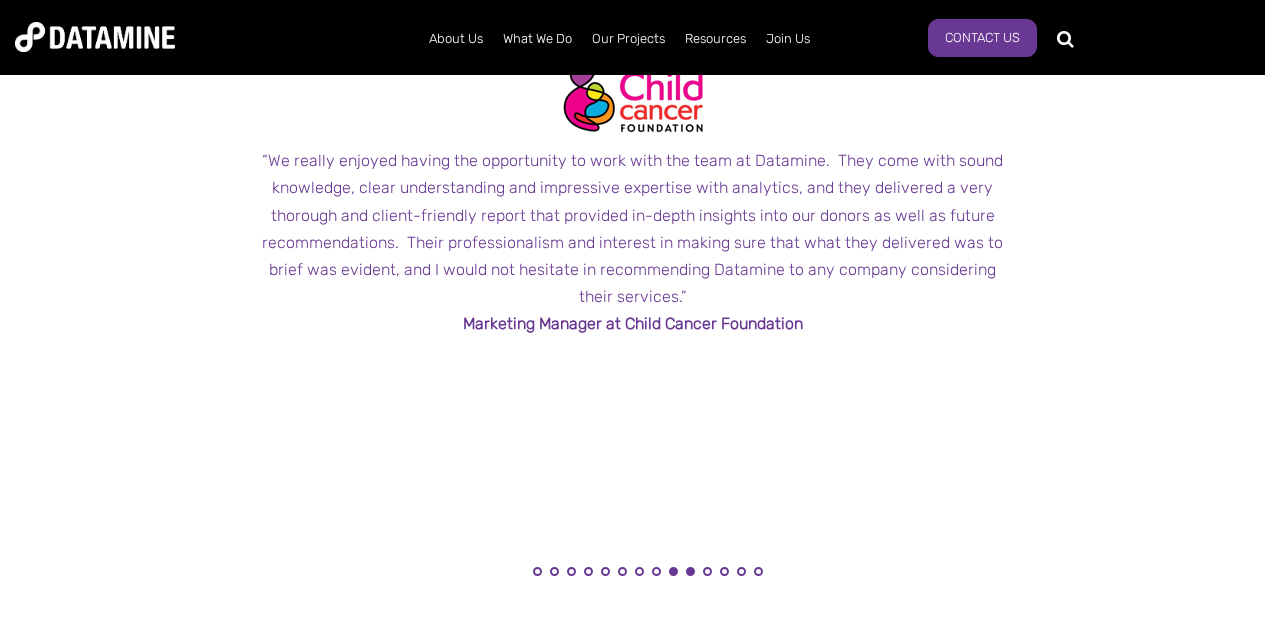 click on "10" at bounding box center [690, 571] 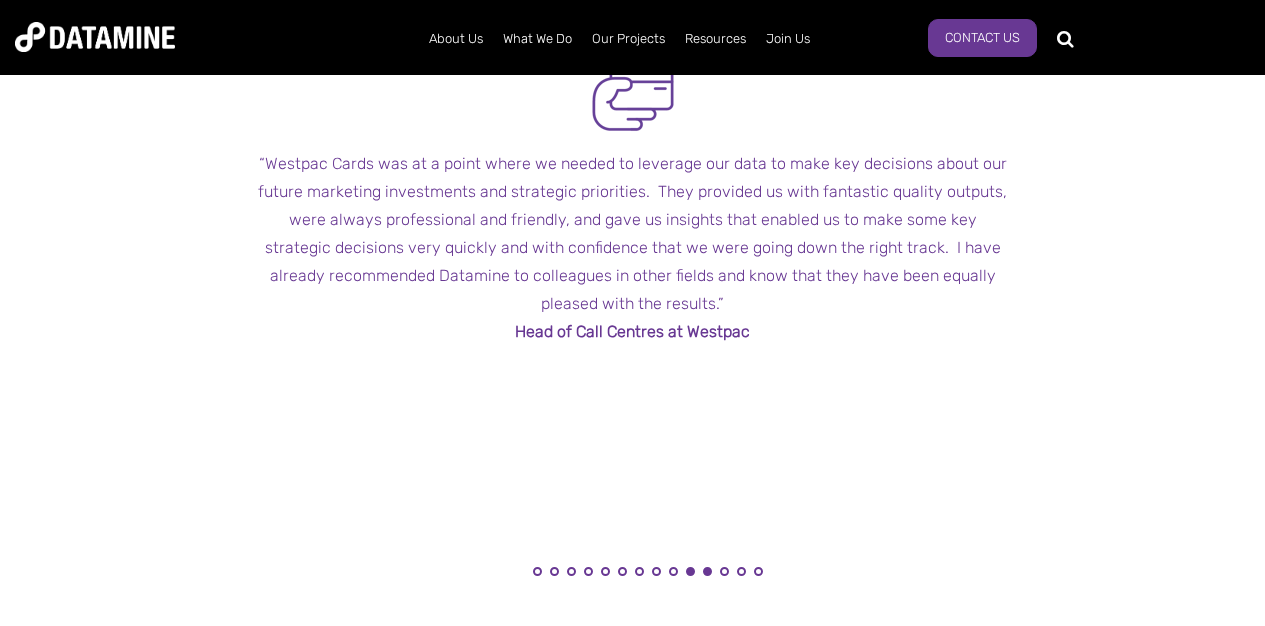 click on "11" at bounding box center (707, 571) 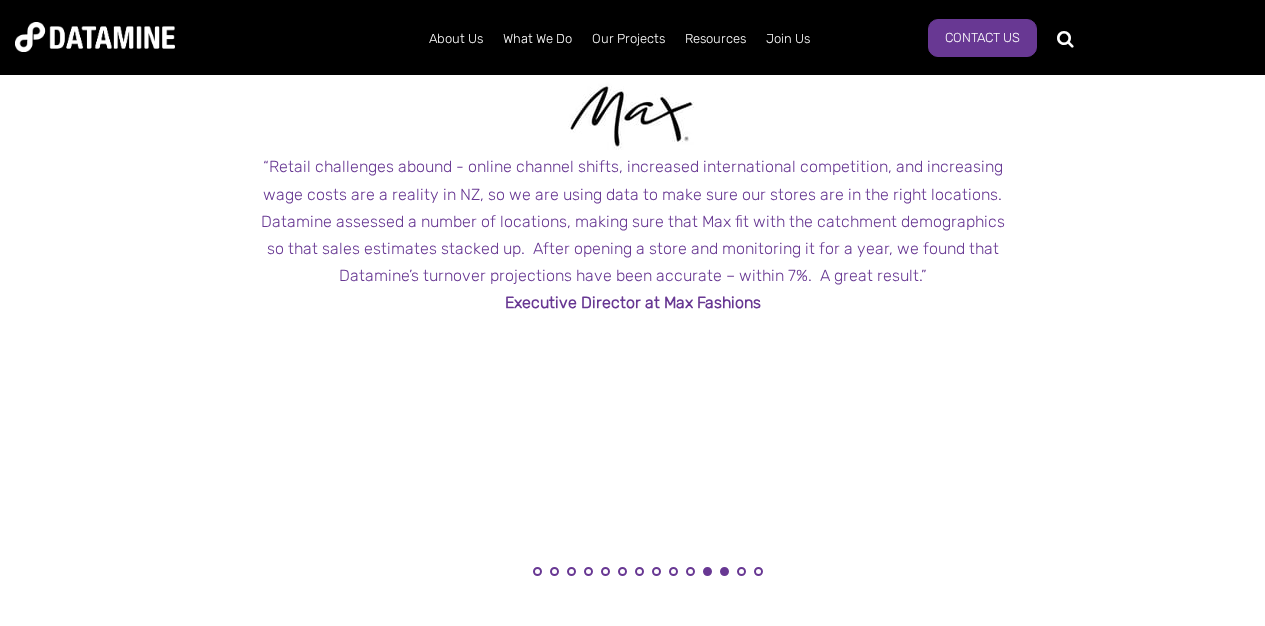 click on "12" at bounding box center [724, 571] 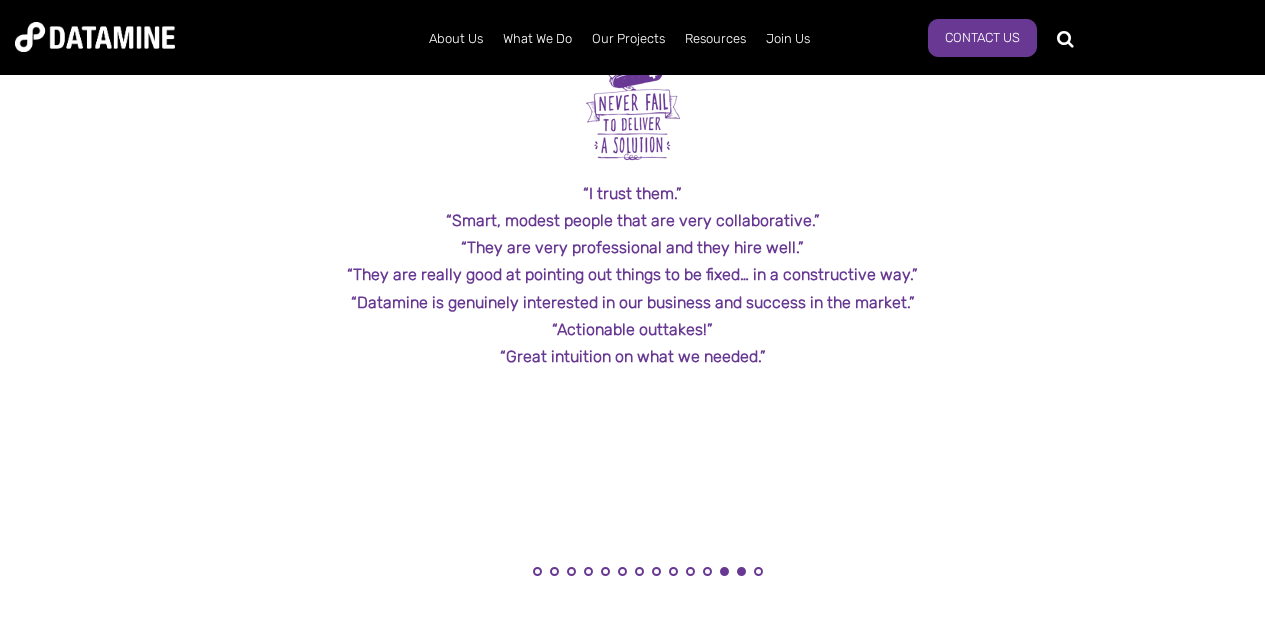 click on "13" at bounding box center (741, 571) 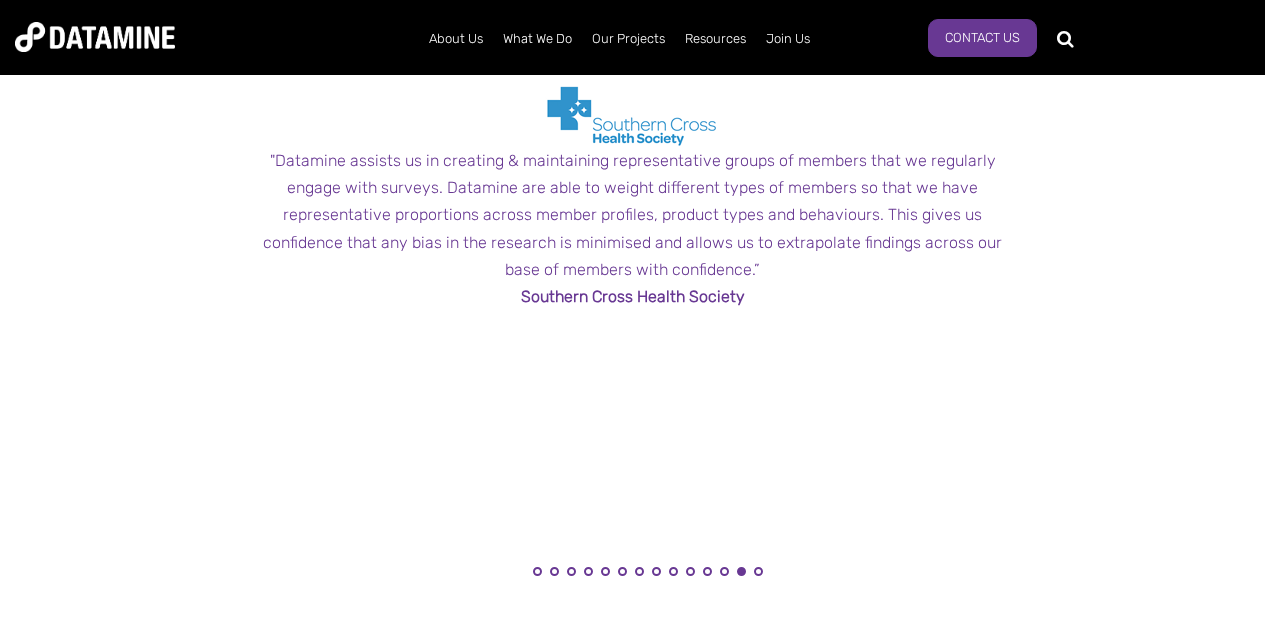 click on "14" at bounding box center (758, 577) 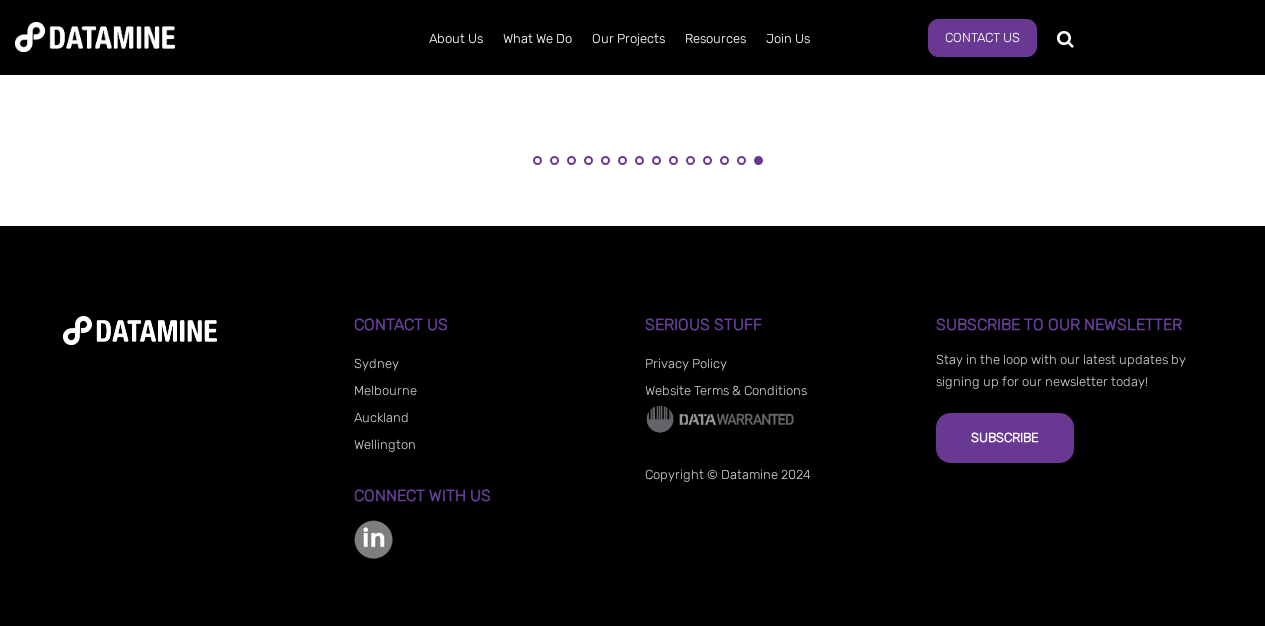 scroll, scrollTop: 2323, scrollLeft: 0, axis: vertical 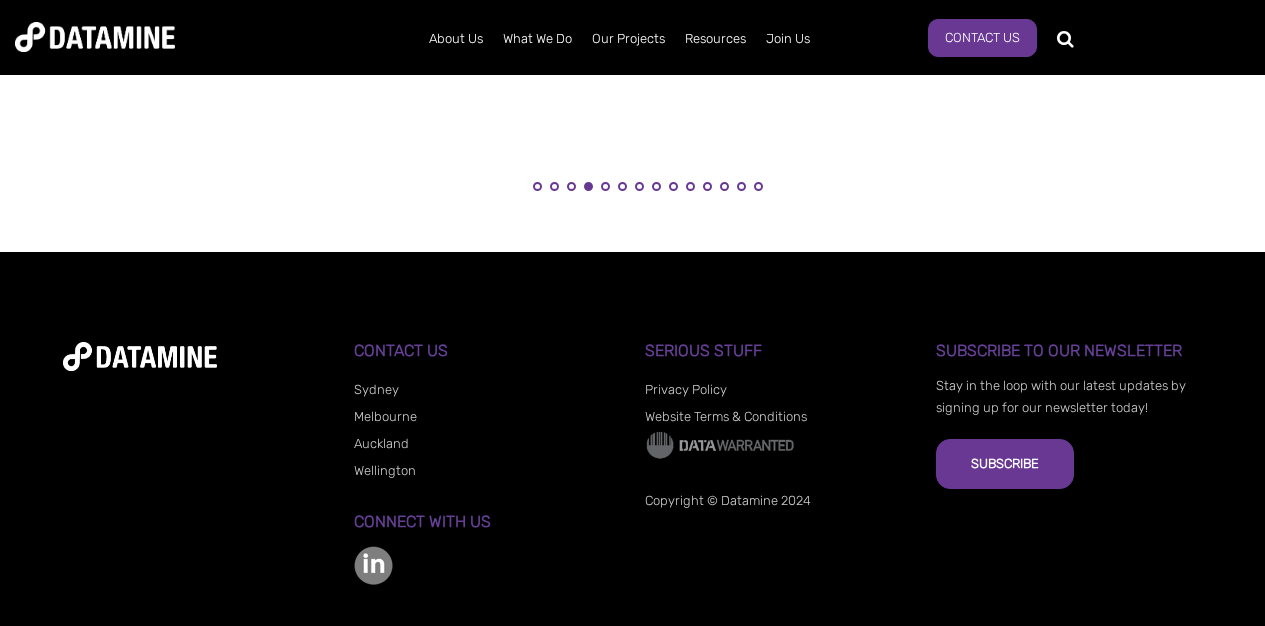 drag, startPoint x: 686, startPoint y: 481, endPoint x: 713, endPoint y: 499, distance: 32.449963 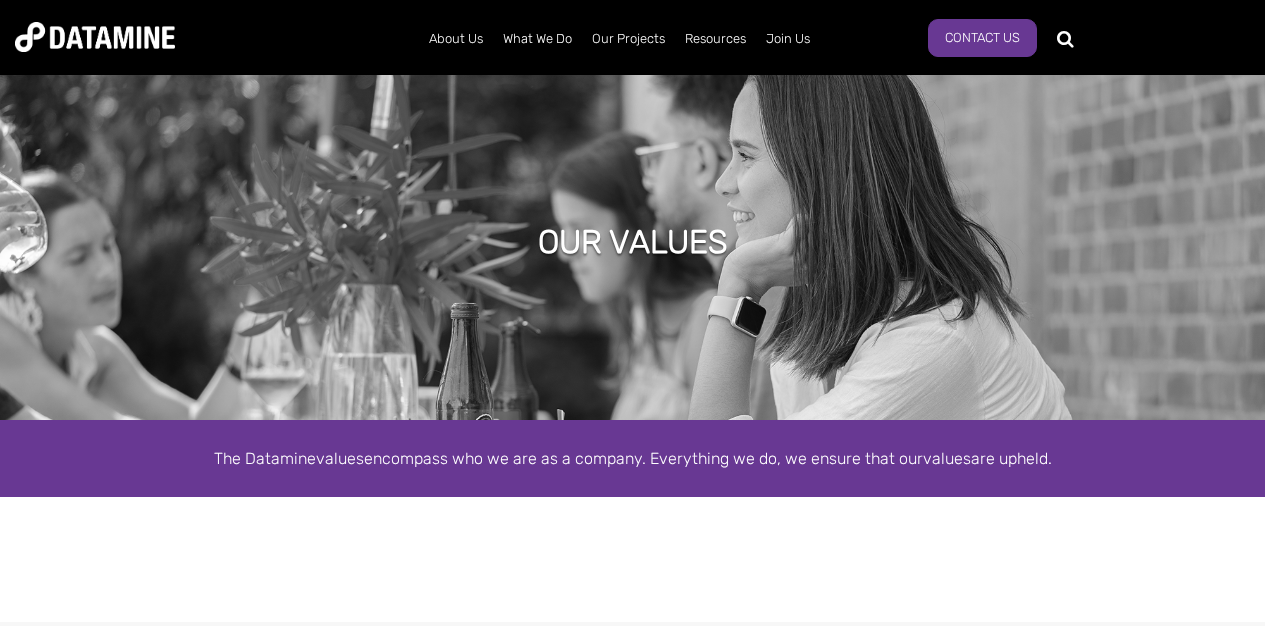 scroll, scrollTop: 0, scrollLeft: 0, axis: both 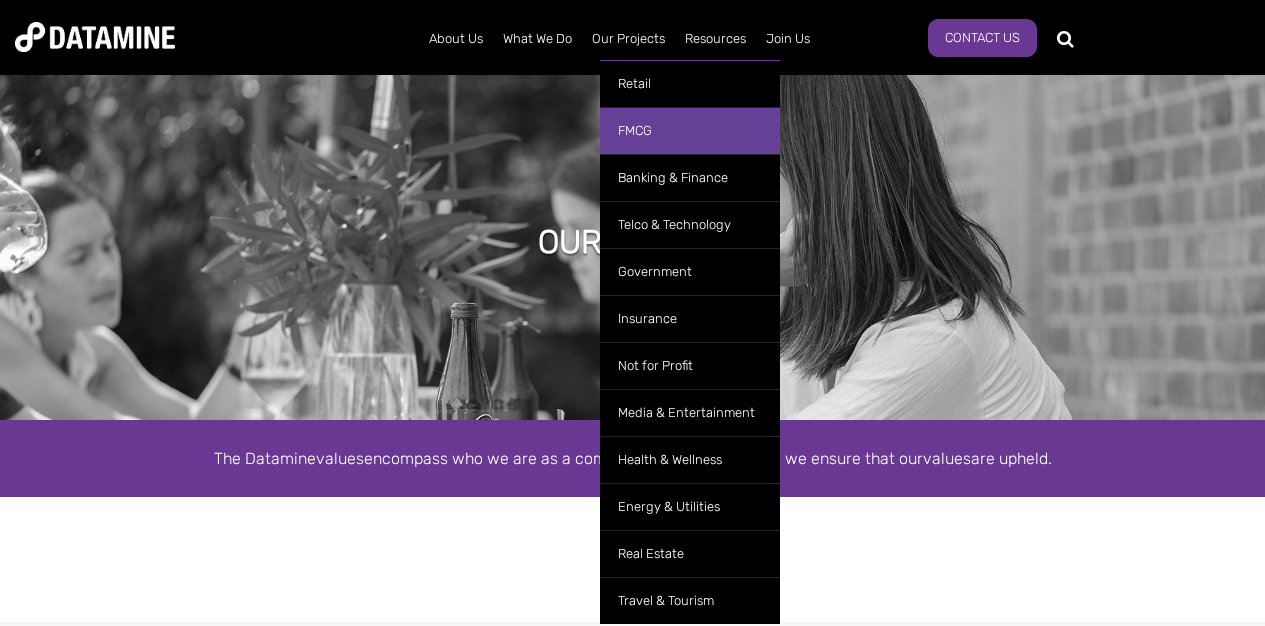 click on "FMCG" at bounding box center (690, 130) 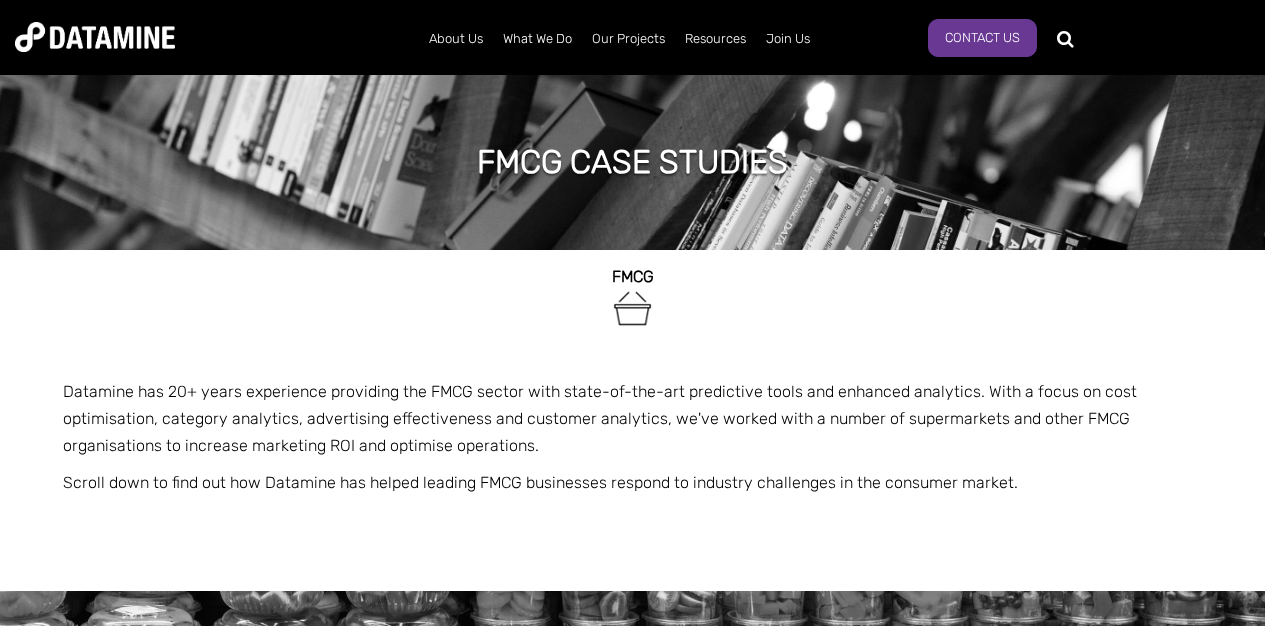 scroll, scrollTop: 0, scrollLeft: 0, axis: both 